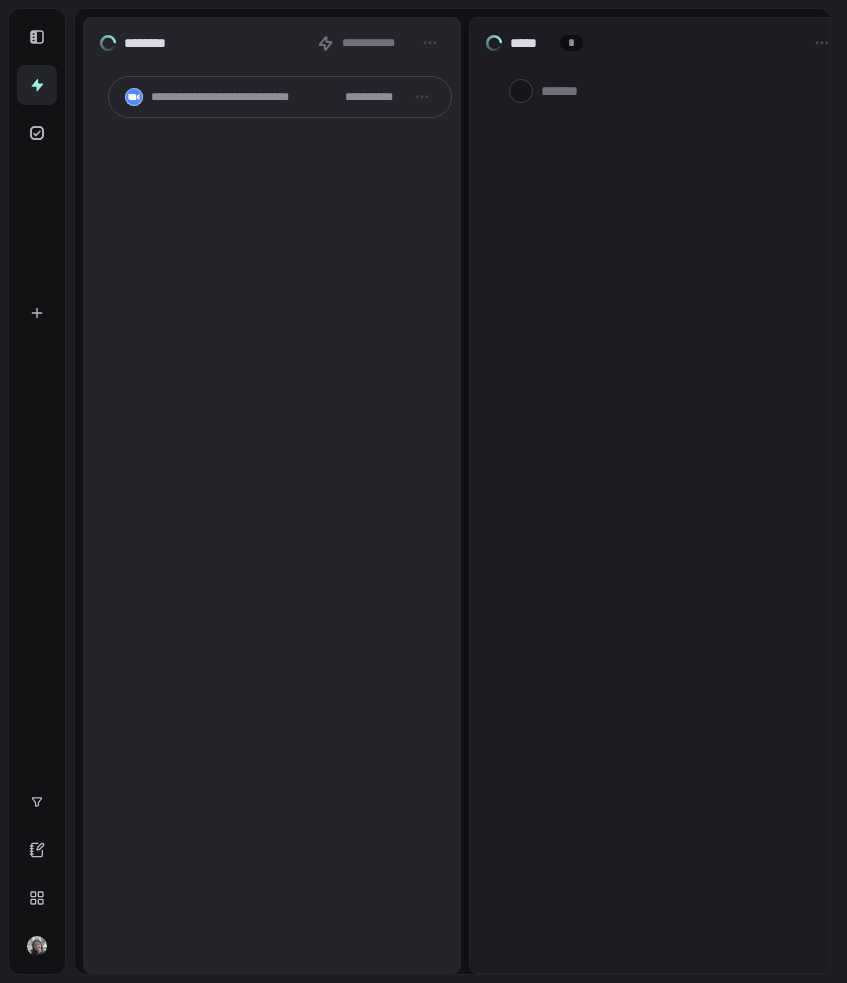 scroll, scrollTop: 0, scrollLeft: 0, axis: both 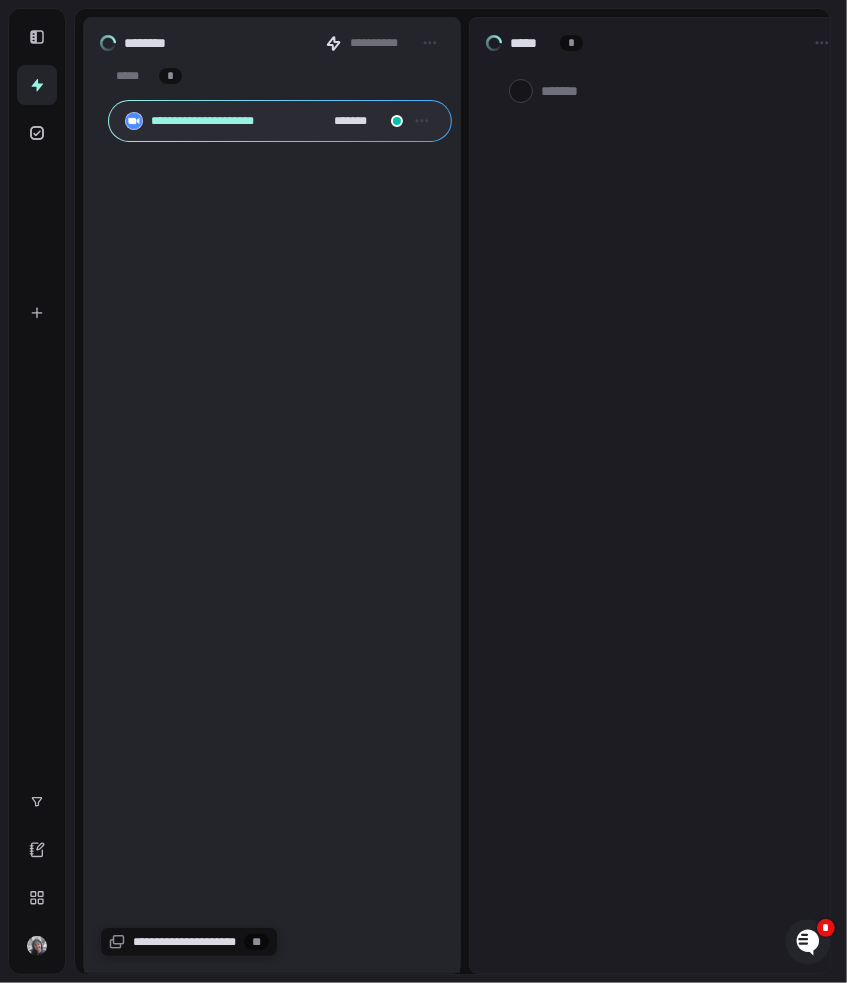 click on "**********" at bounding box center [217, 121] 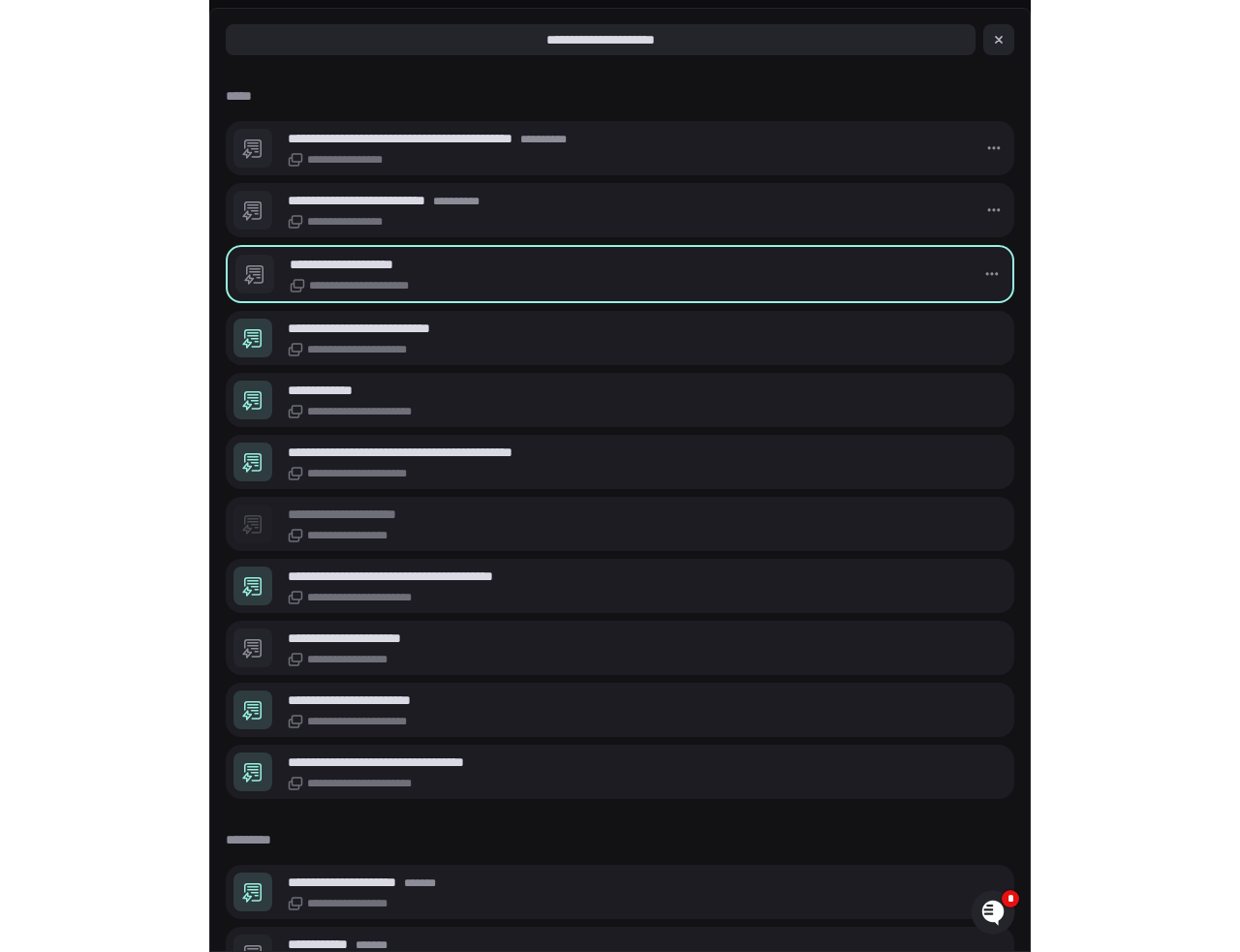 scroll, scrollTop: 0, scrollLeft: 0, axis: both 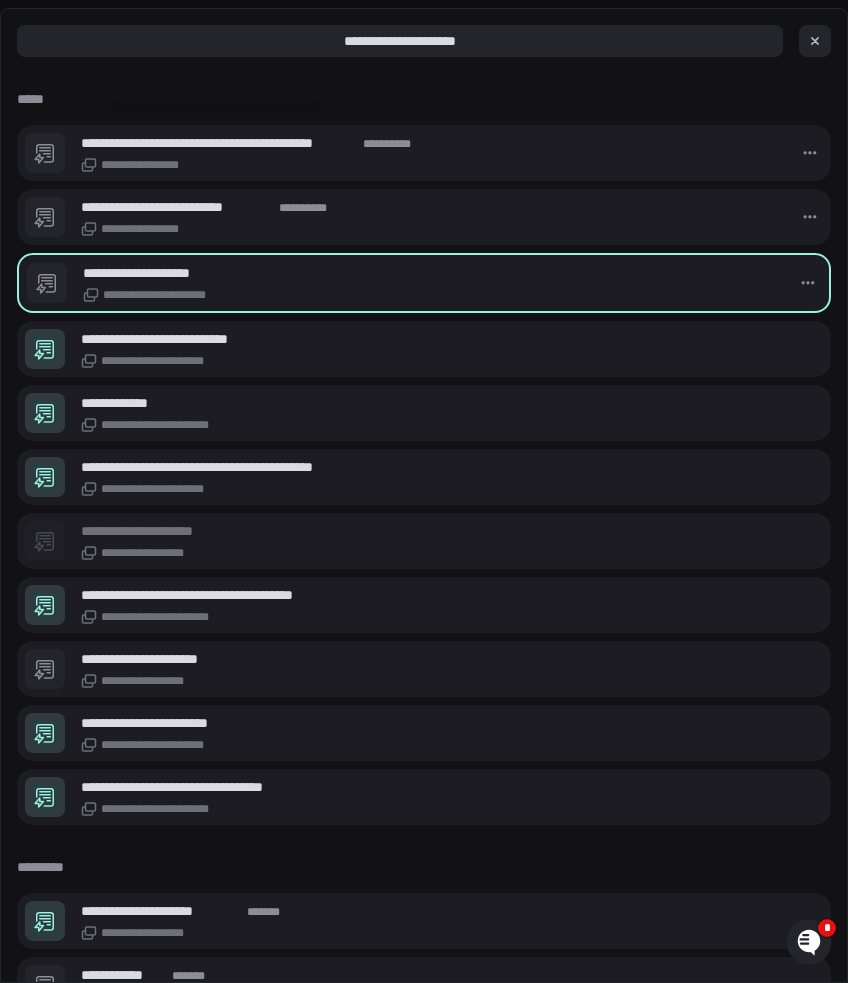 click on "**********" at bounding box center (432, 283) 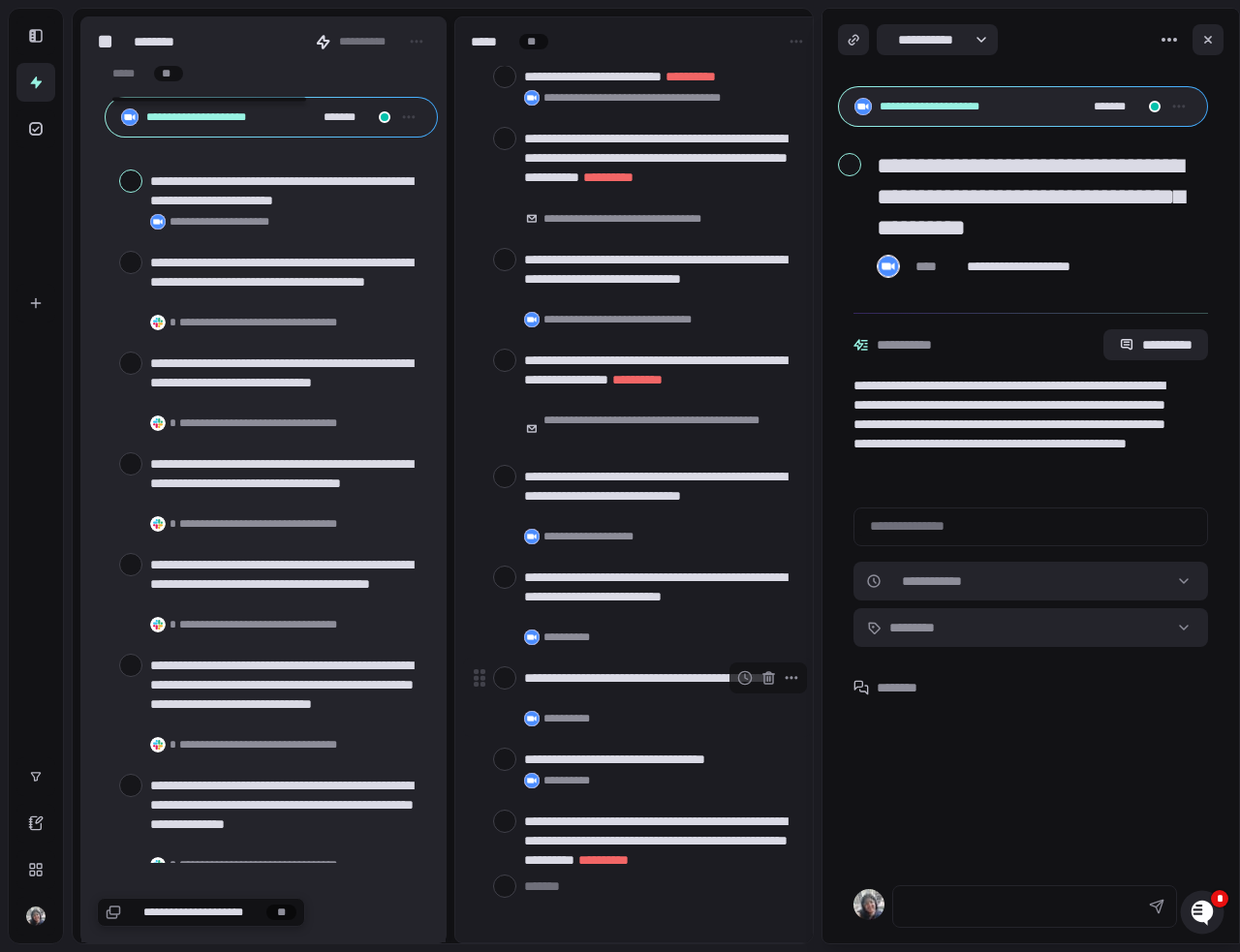 scroll, scrollTop: 0, scrollLeft: 0, axis: both 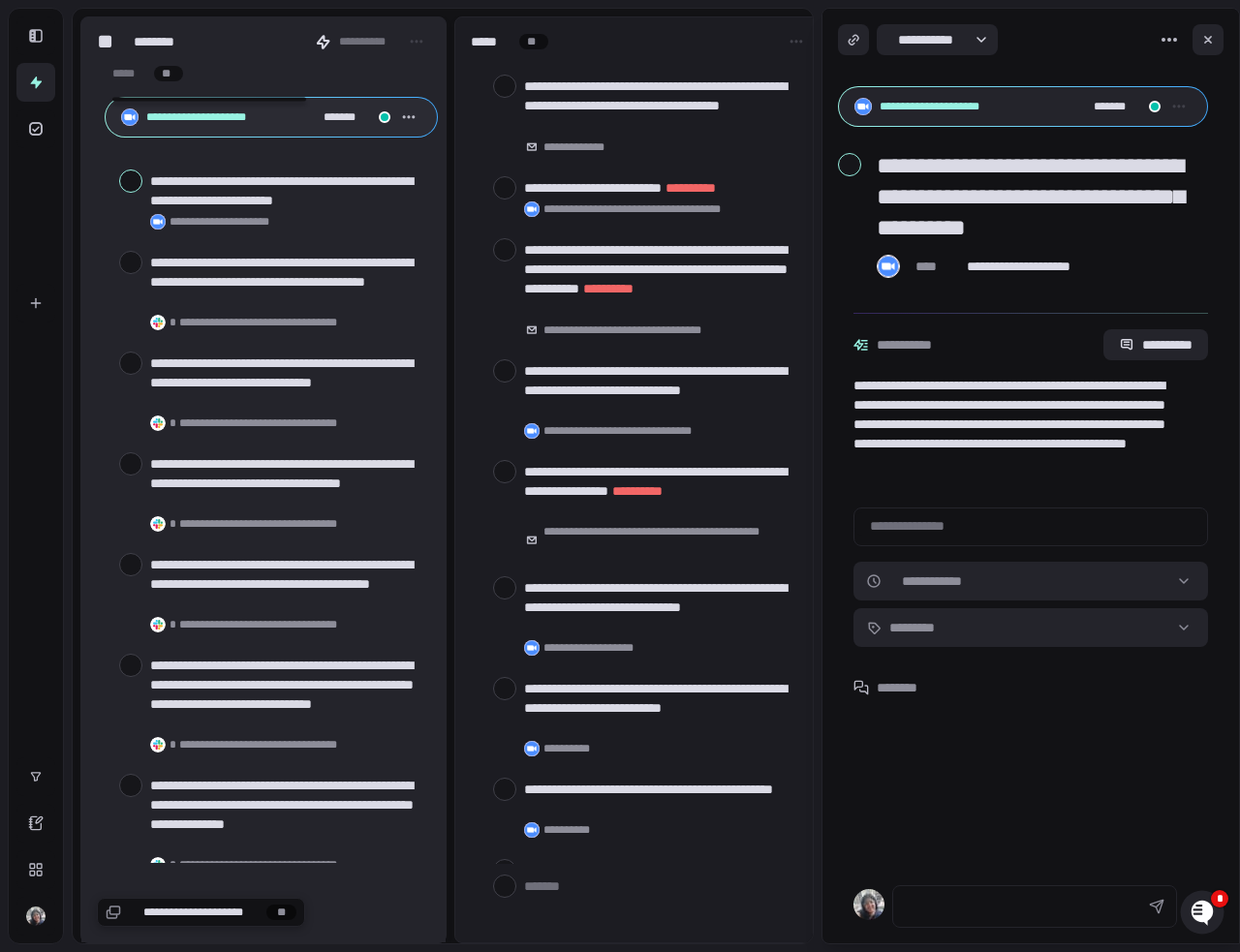 click at bounding box center [1031, 791] 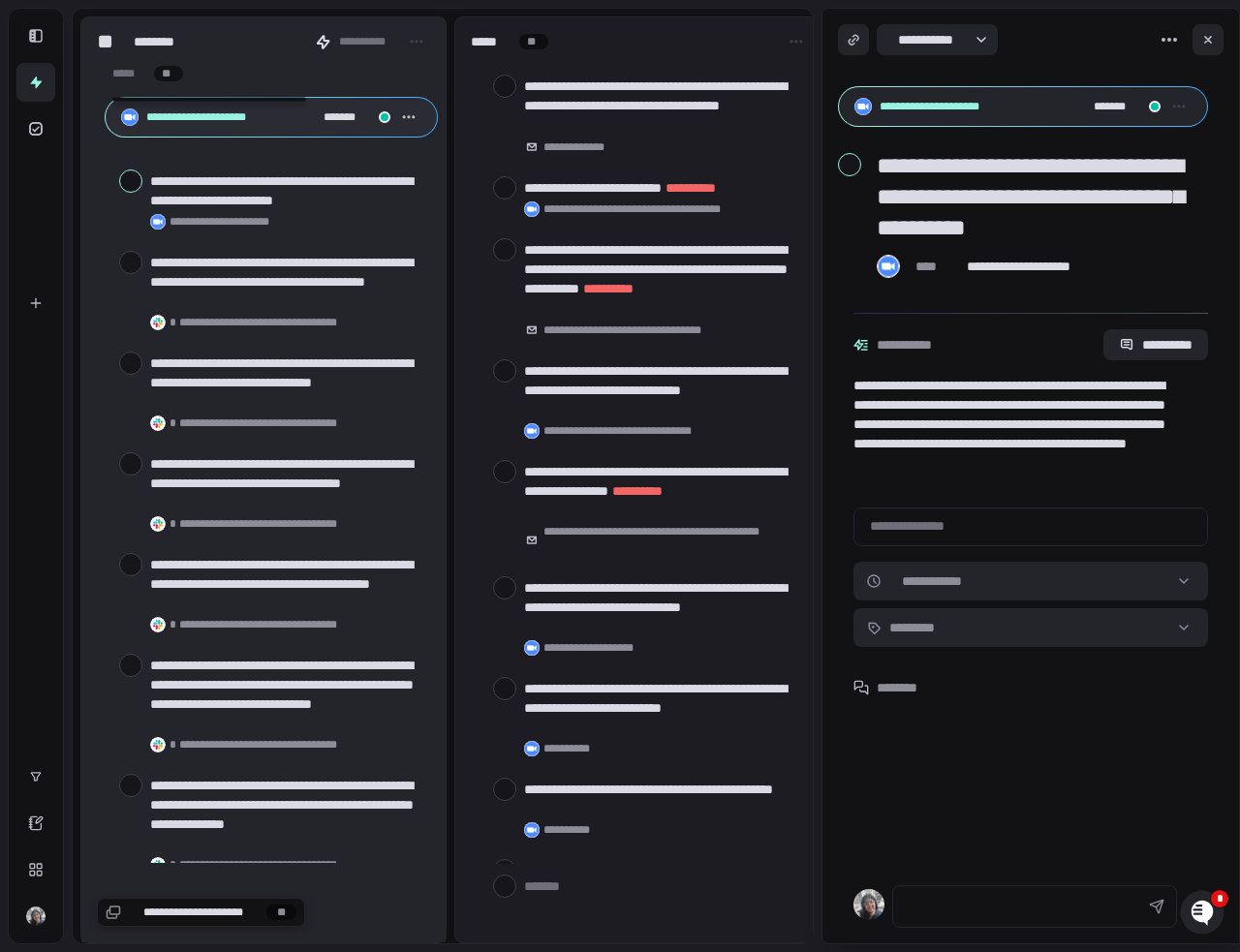 click 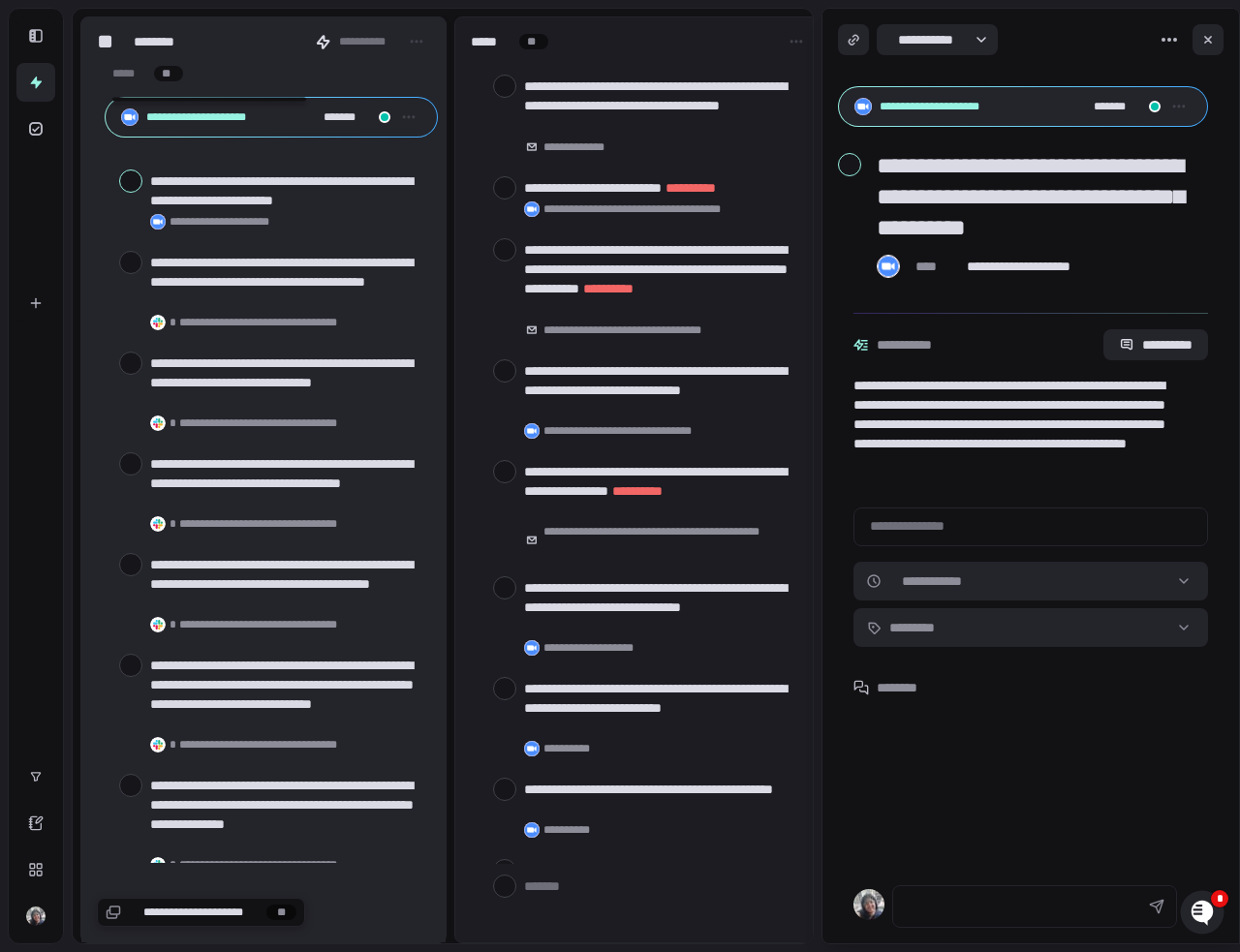 type on "*" 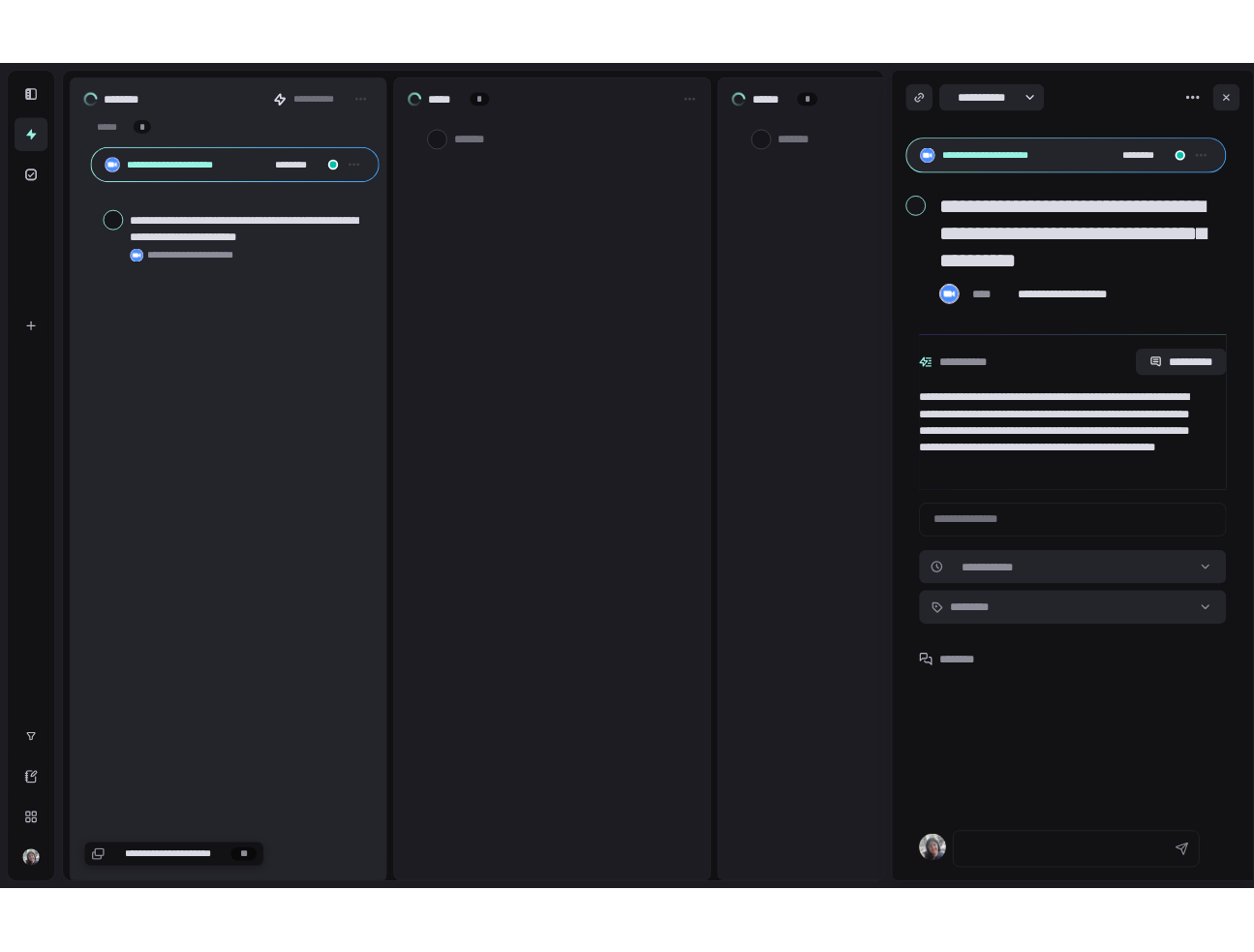 scroll, scrollTop: 0, scrollLeft: 0, axis: both 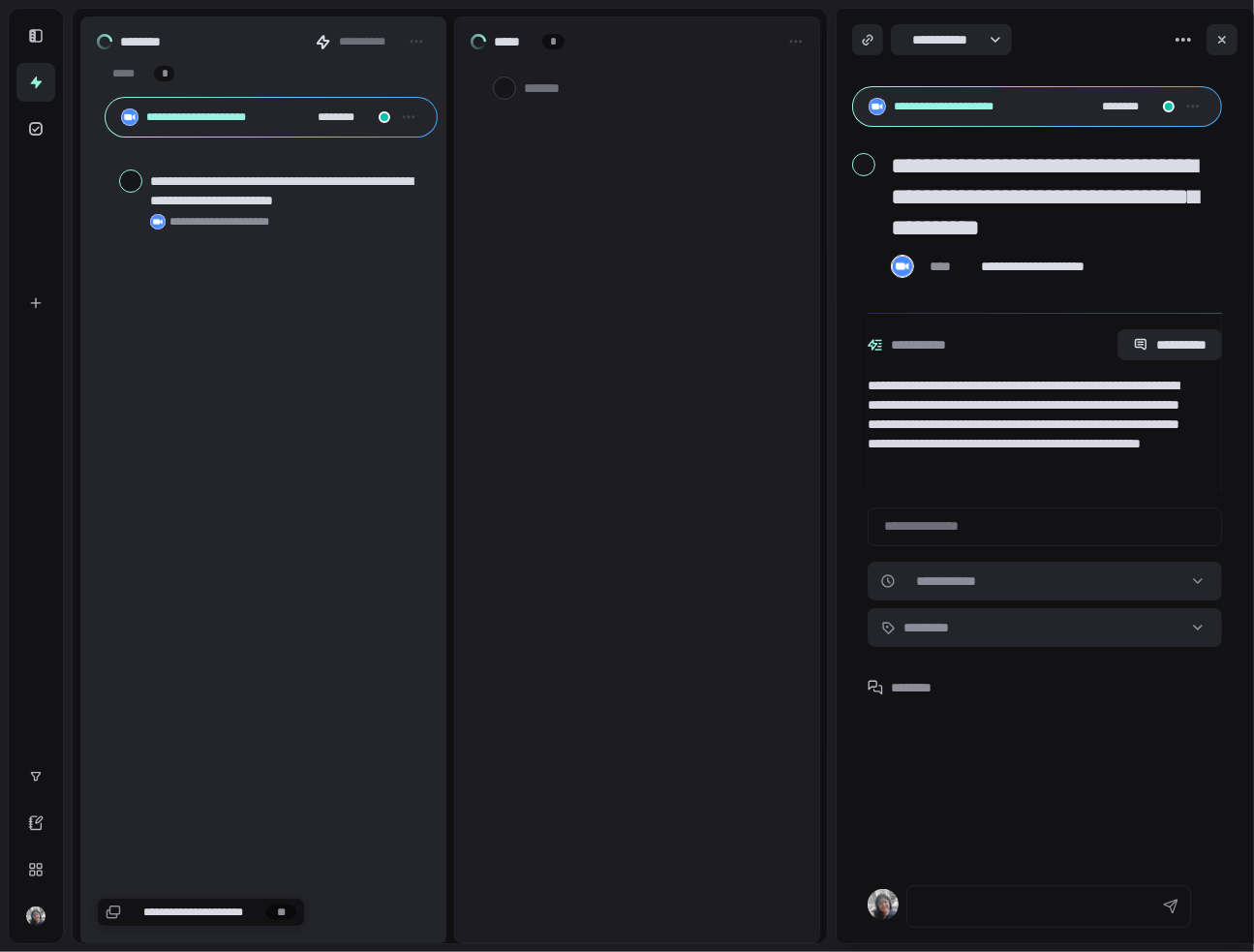 click on "some text here" at bounding box center [627, 479] 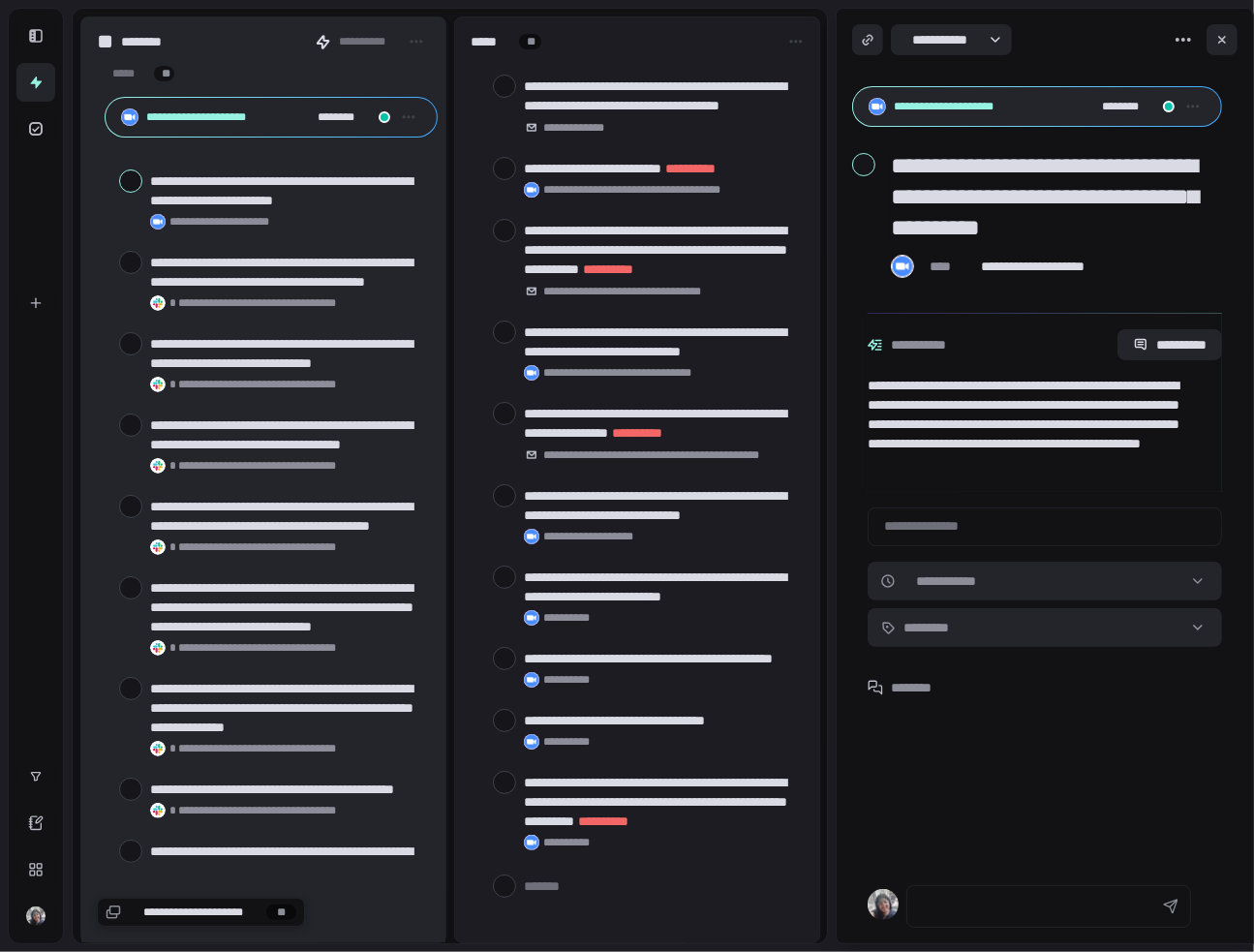 scroll, scrollTop: 0, scrollLeft: 0, axis: both 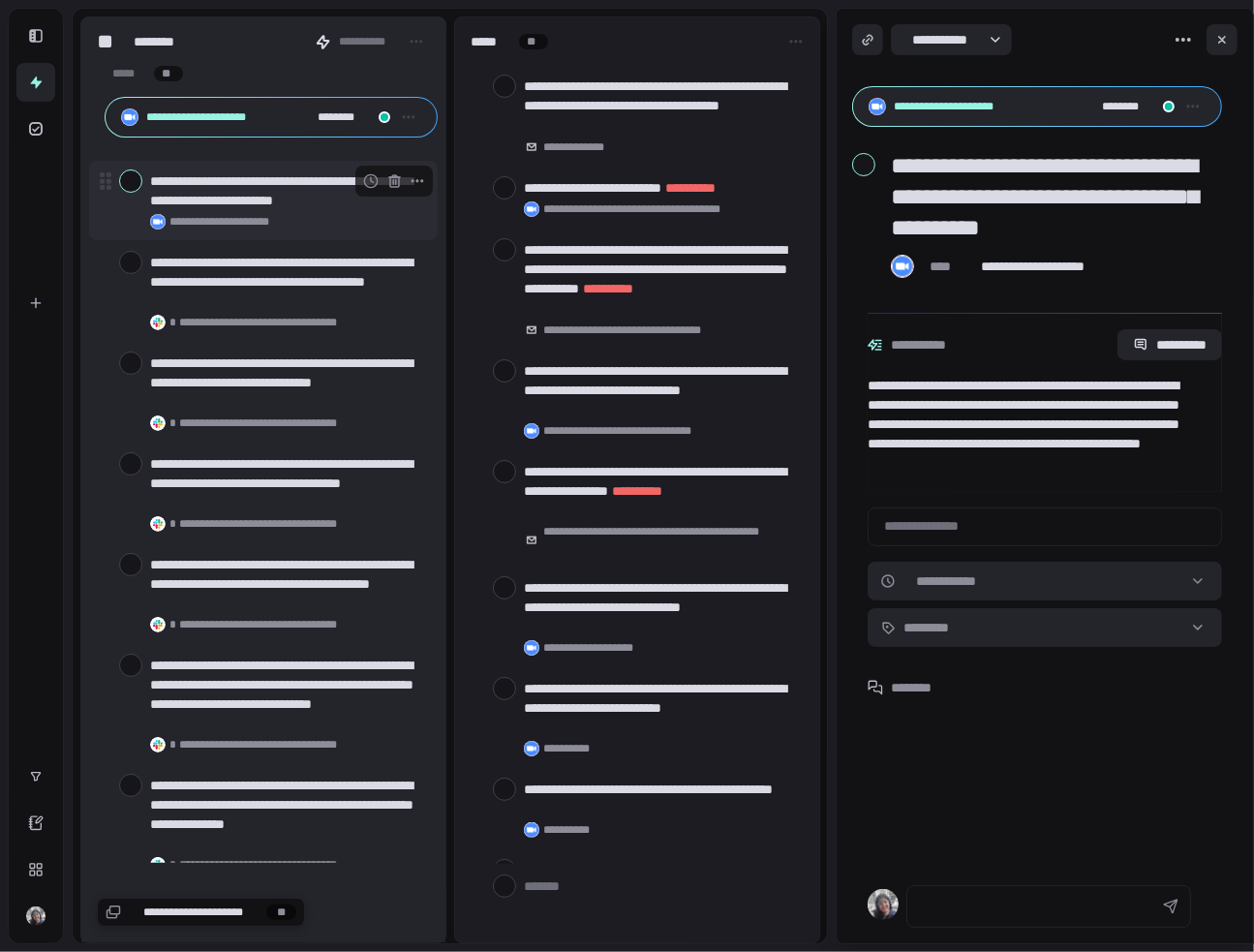 click at bounding box center [1045, 791] 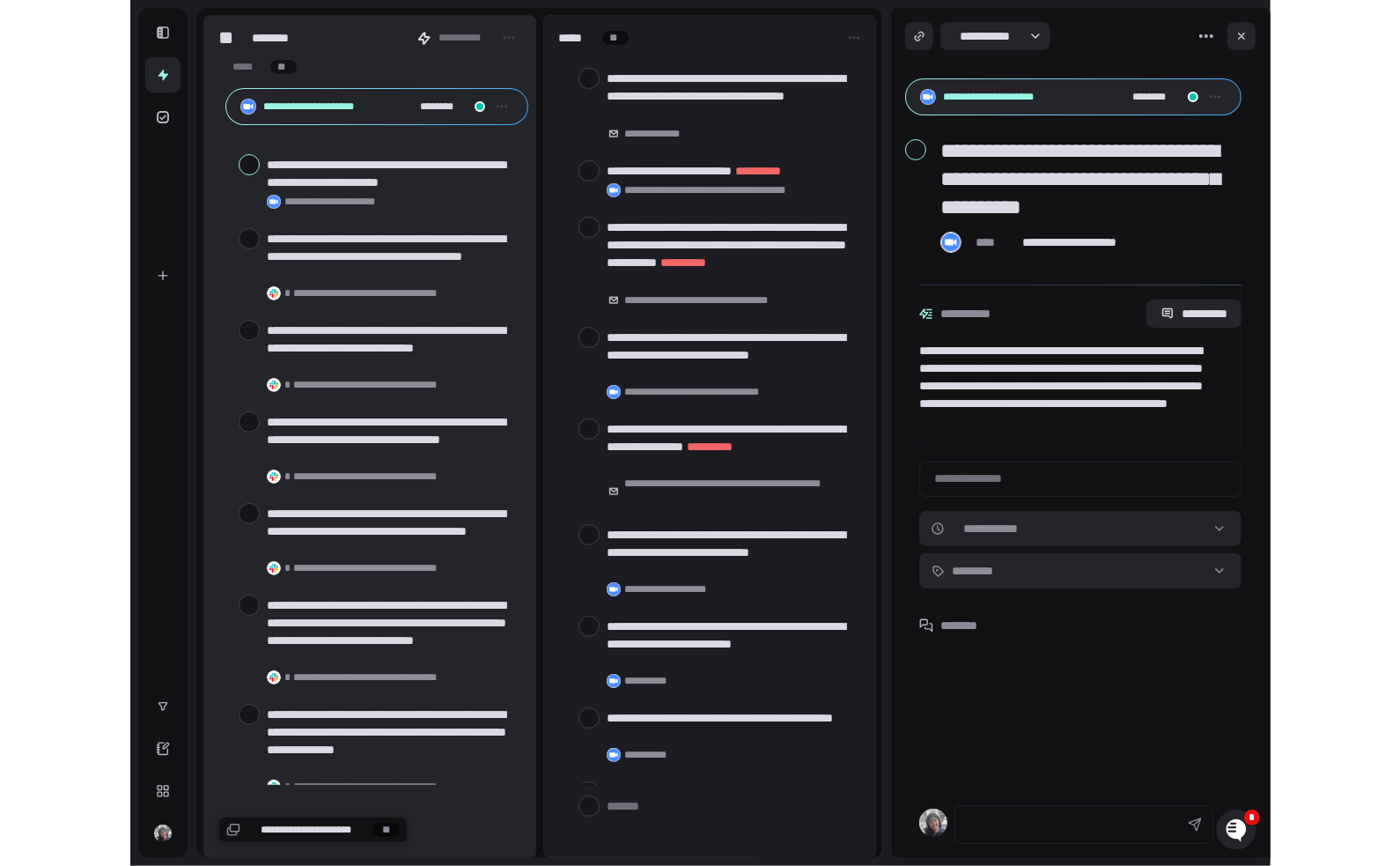 scroll, scrollTop: 0, scrollLeft: 0, axis: both 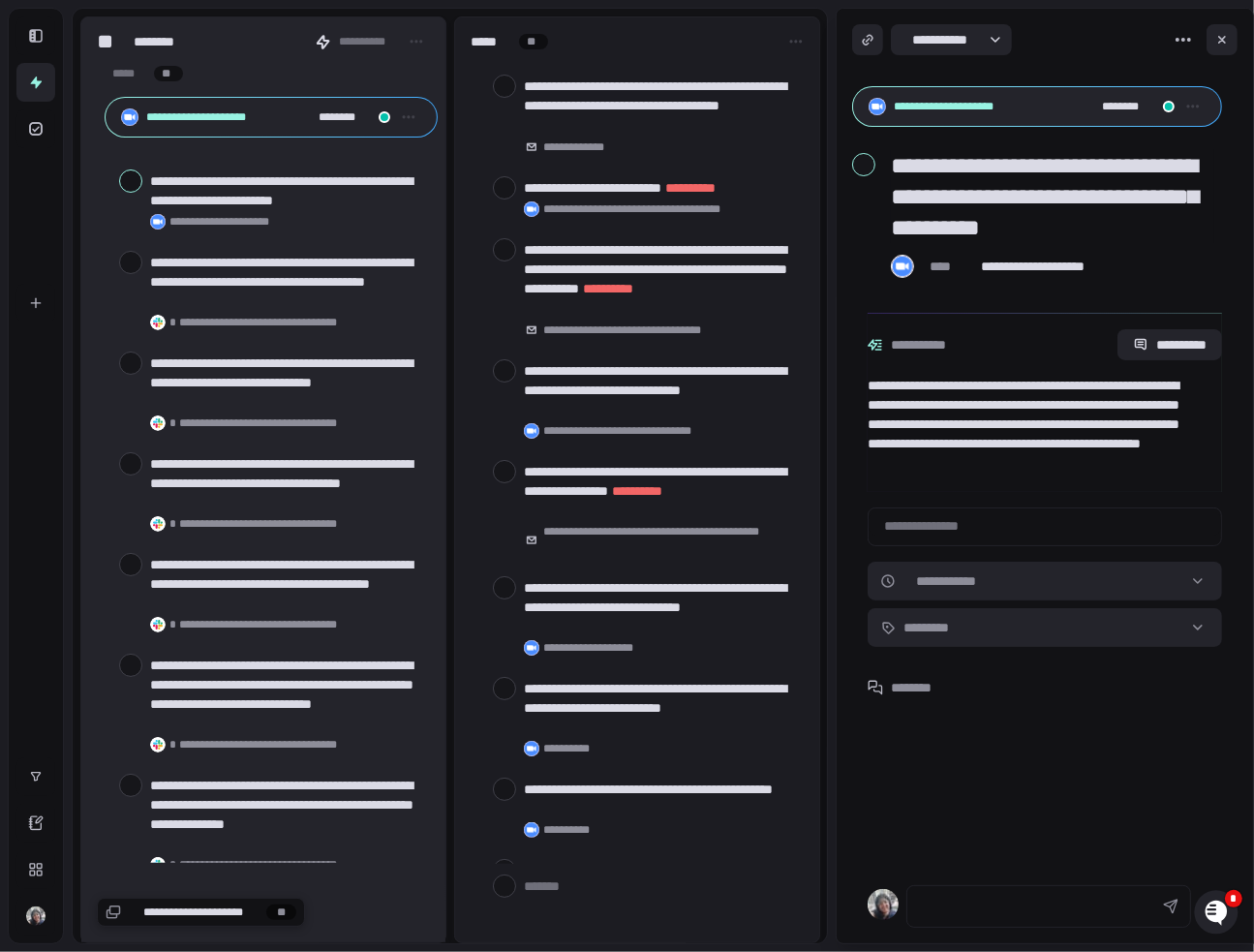 click on "**   ********" at bounding box center (1025, 40) 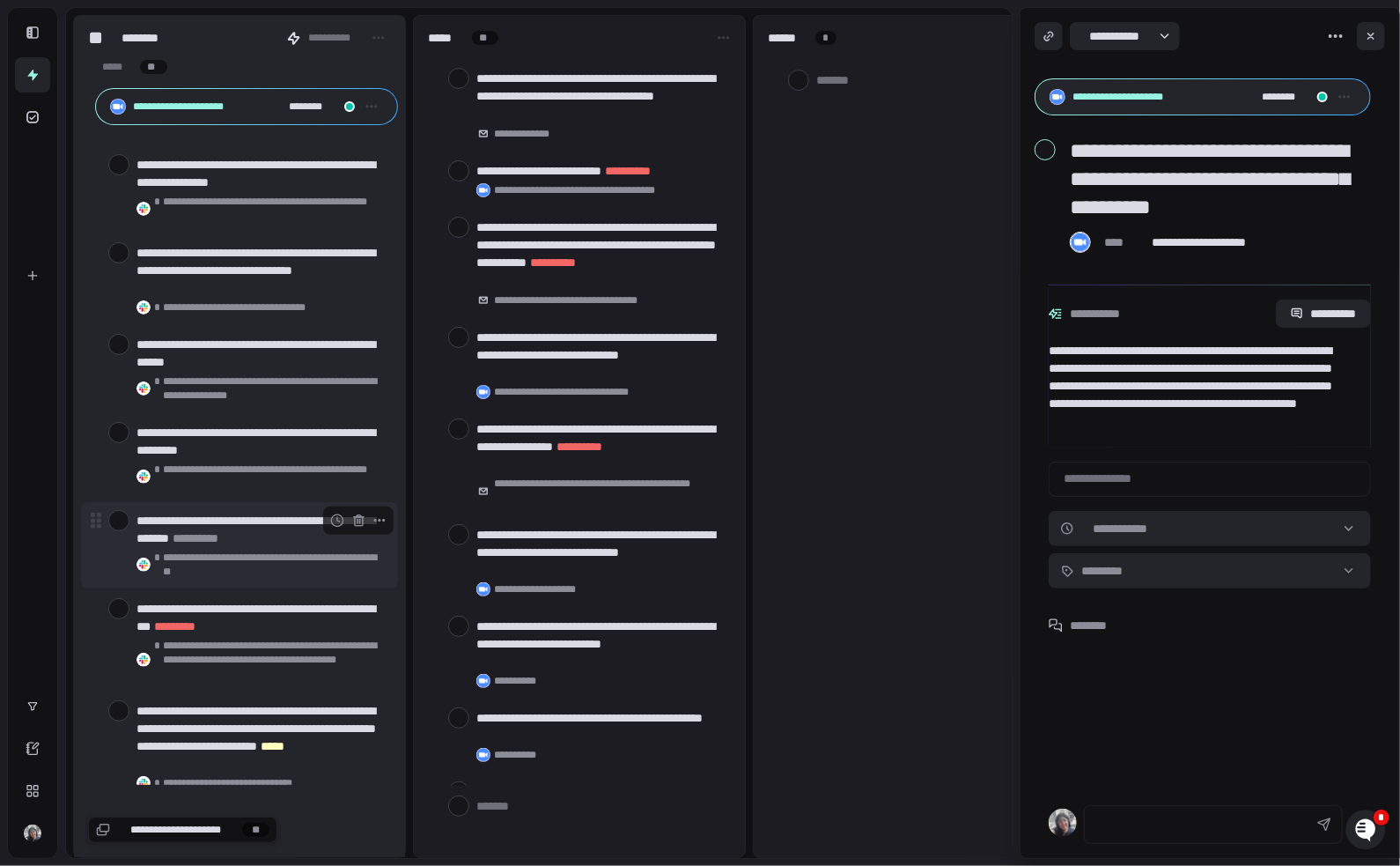 click at bounding box center [1371, 36] 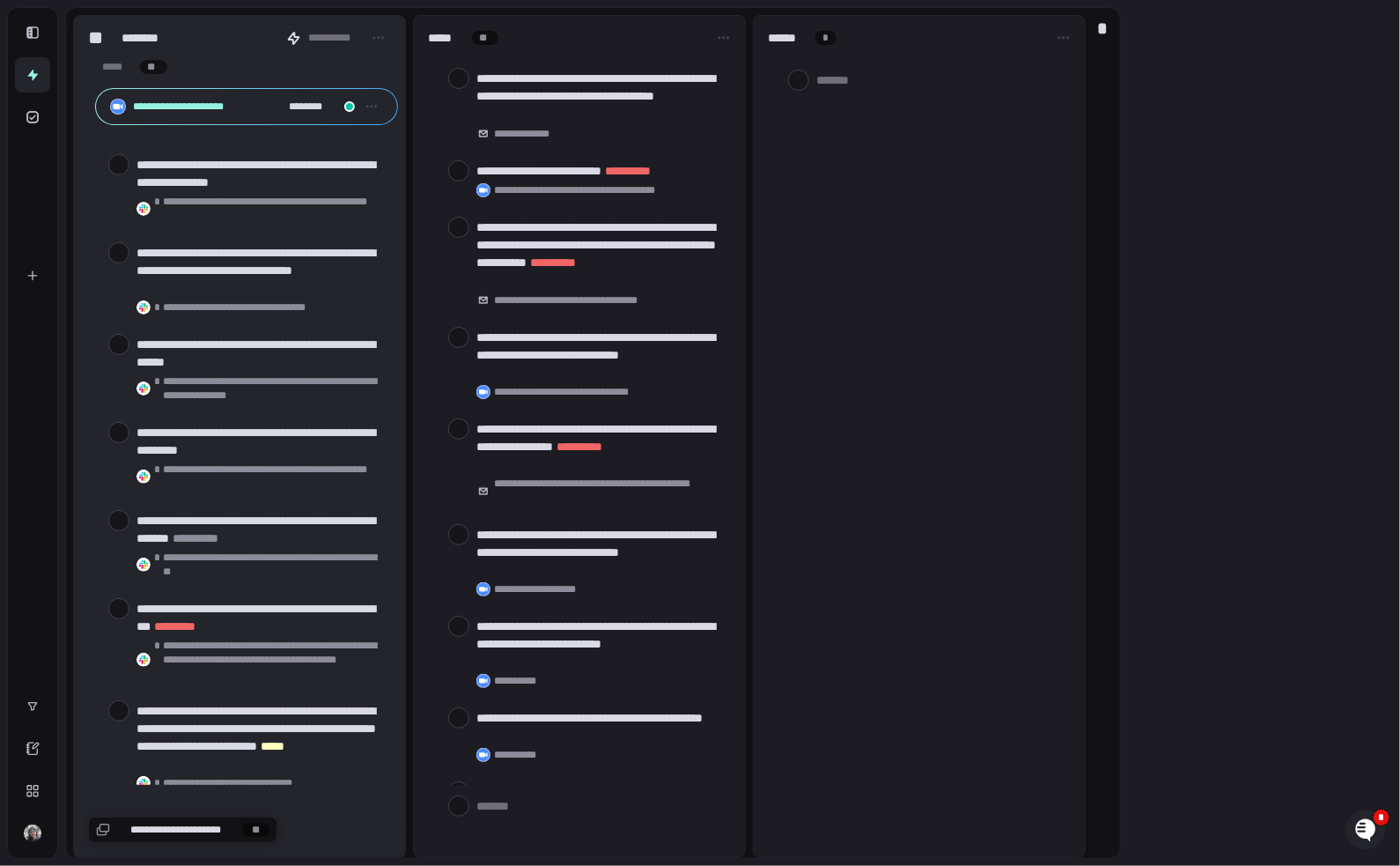 click on "**********" at bounding box center (196, 107) 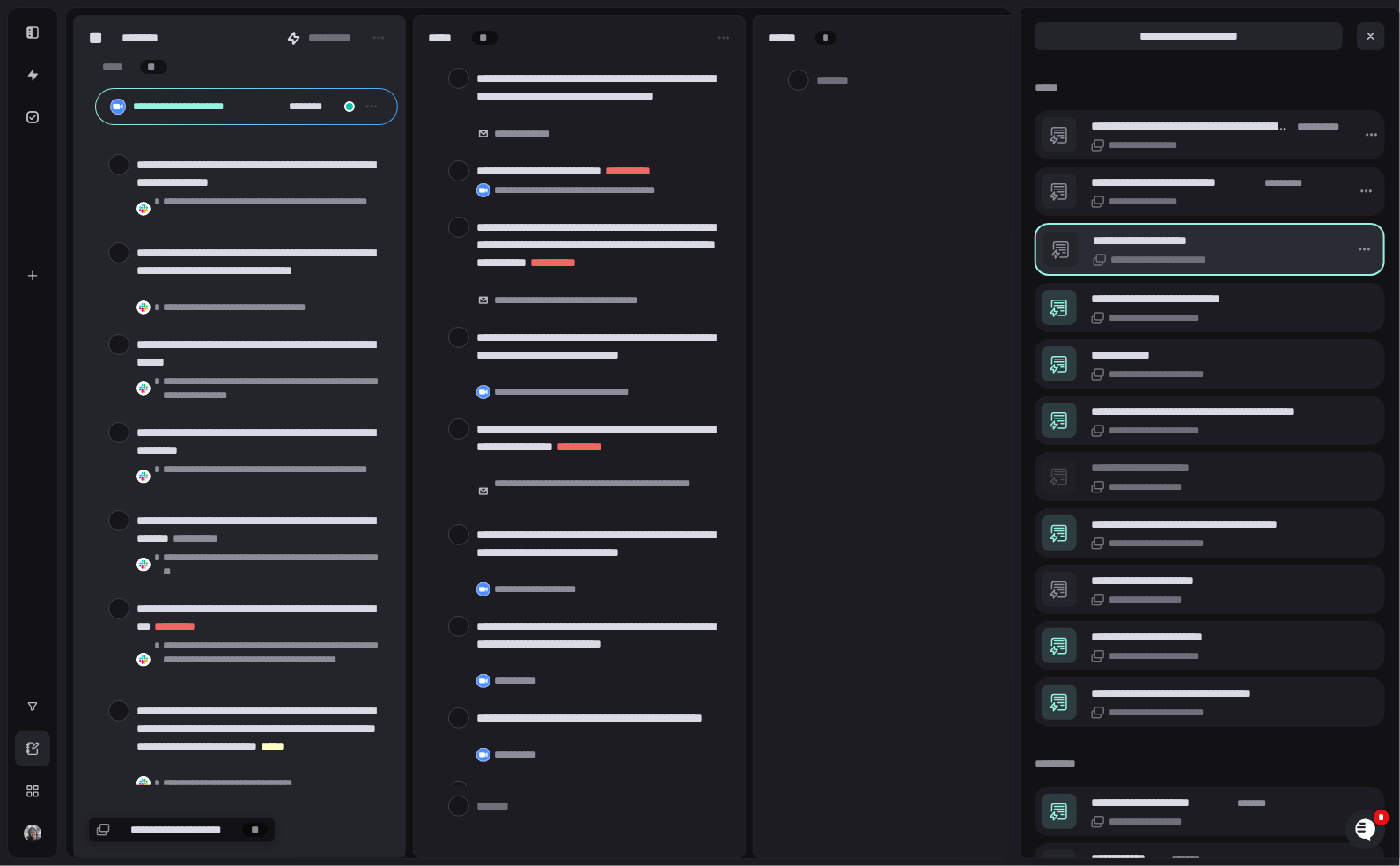 click on "**********" at bounding box center (1217, 260) 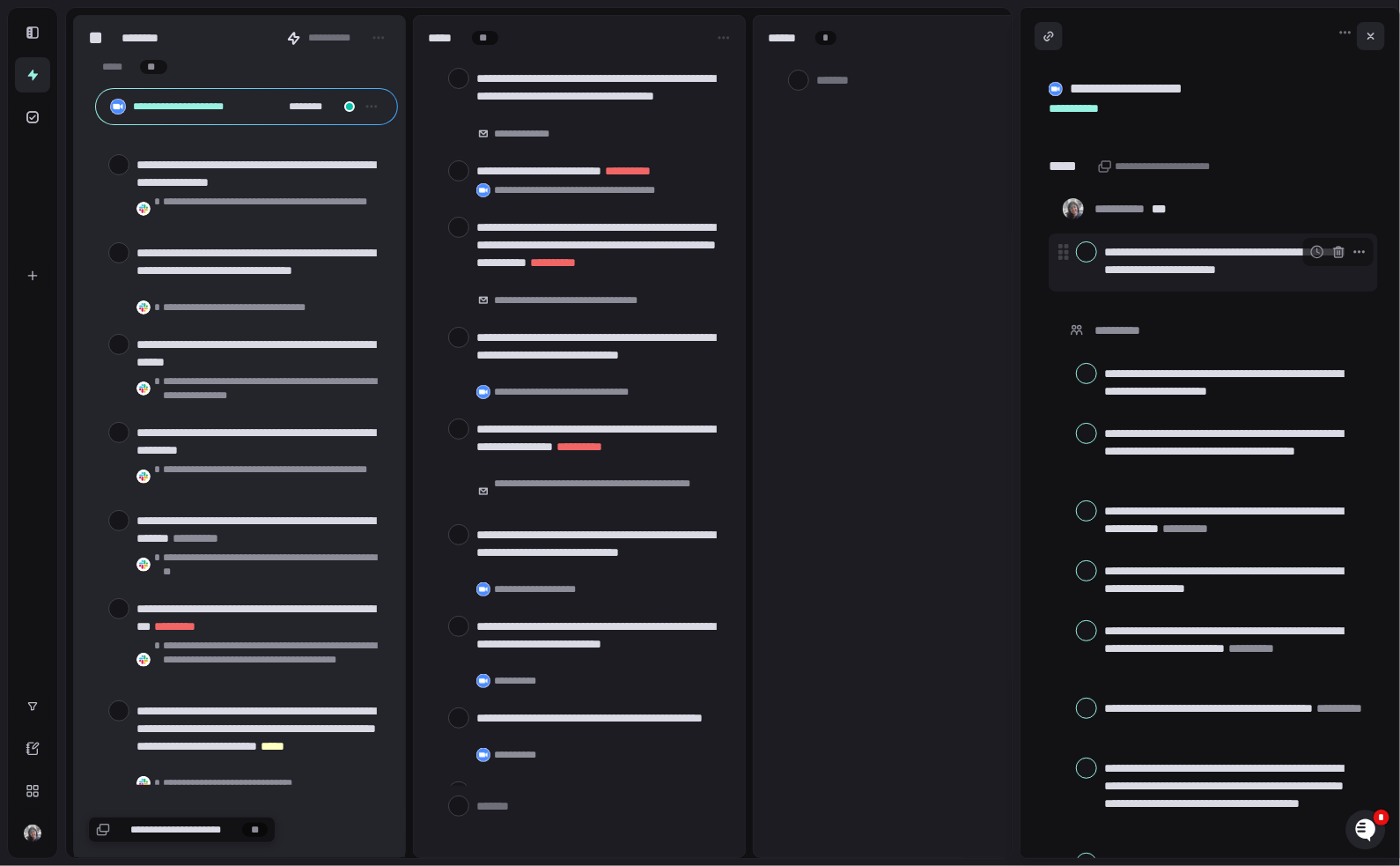 click at bounding box center [1087, 252] 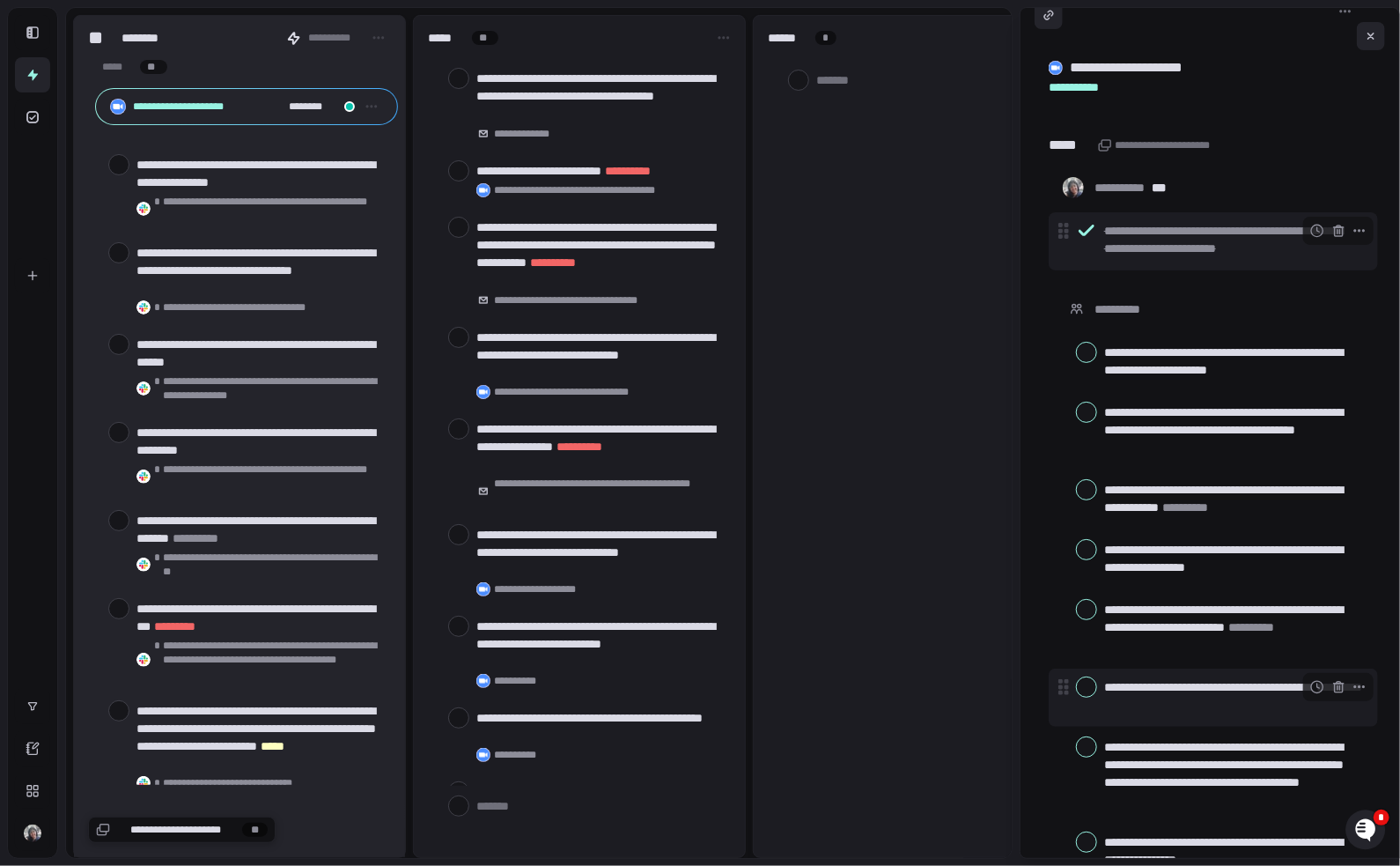 scroll, scrollTop: 0, scrollLeft: 0, axis: both 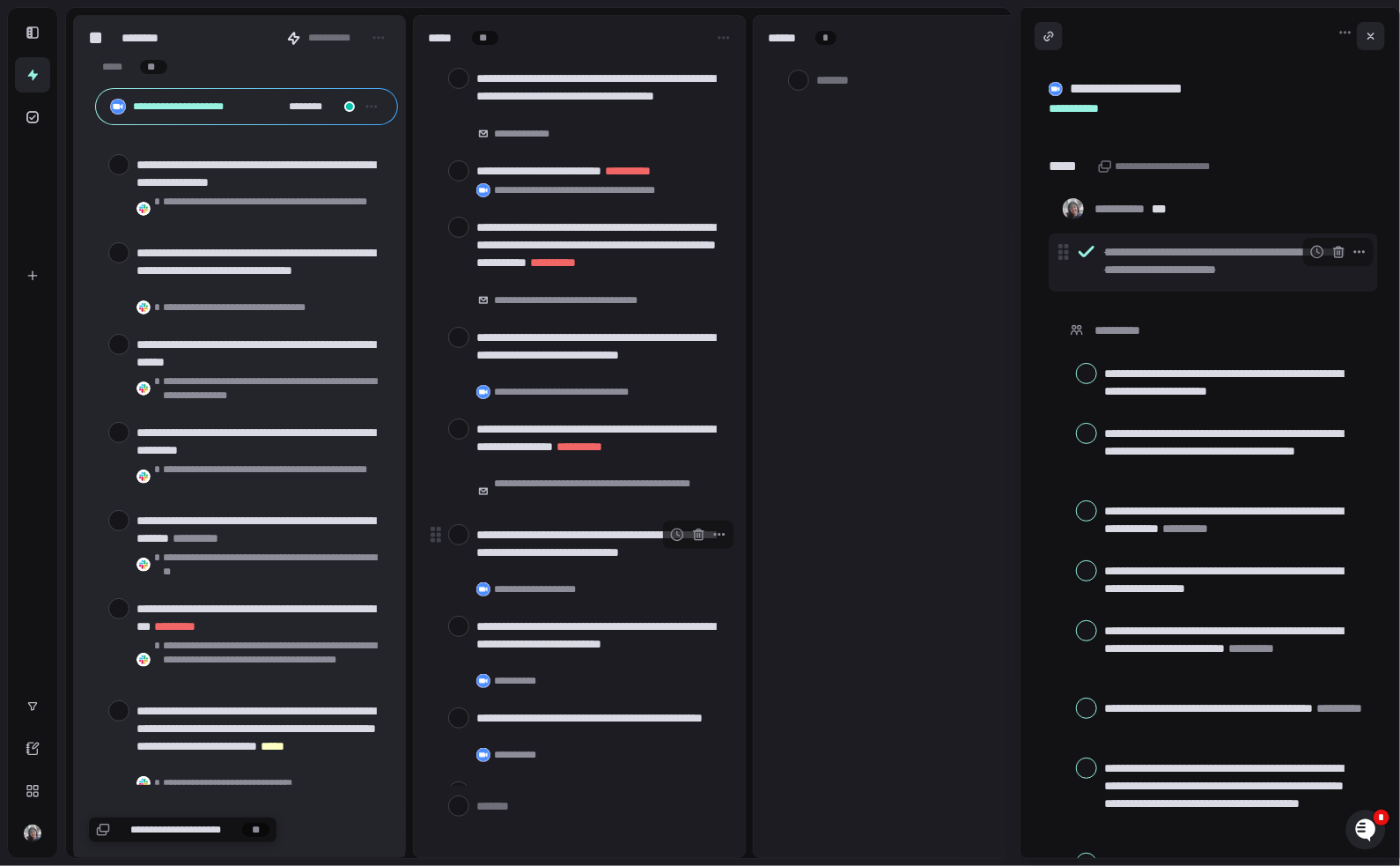 type on "*" 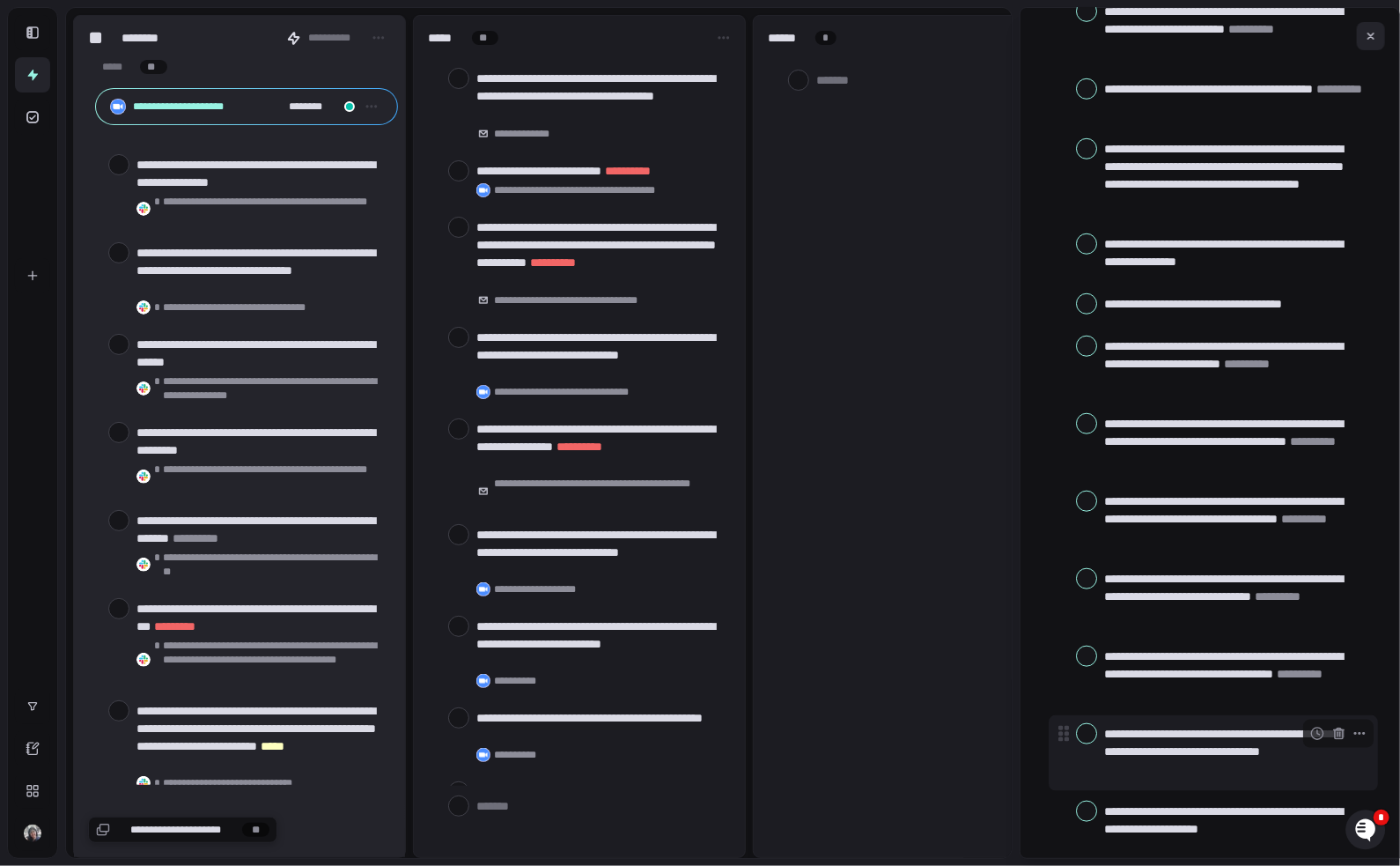 scroll, scrollTop: 662, scrollLeft: 0, axis: vertical 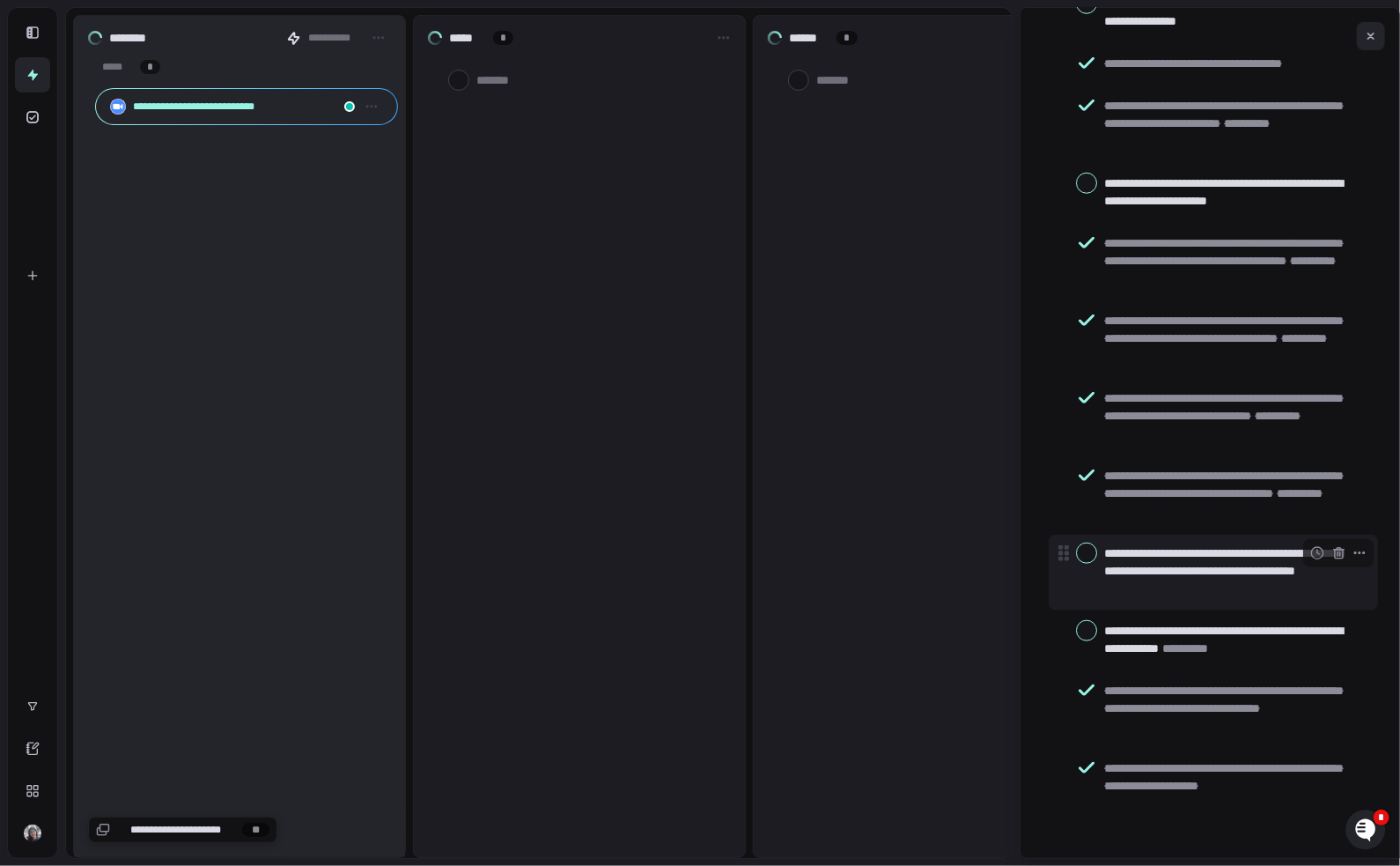 click at bounding box center (1087, 553) 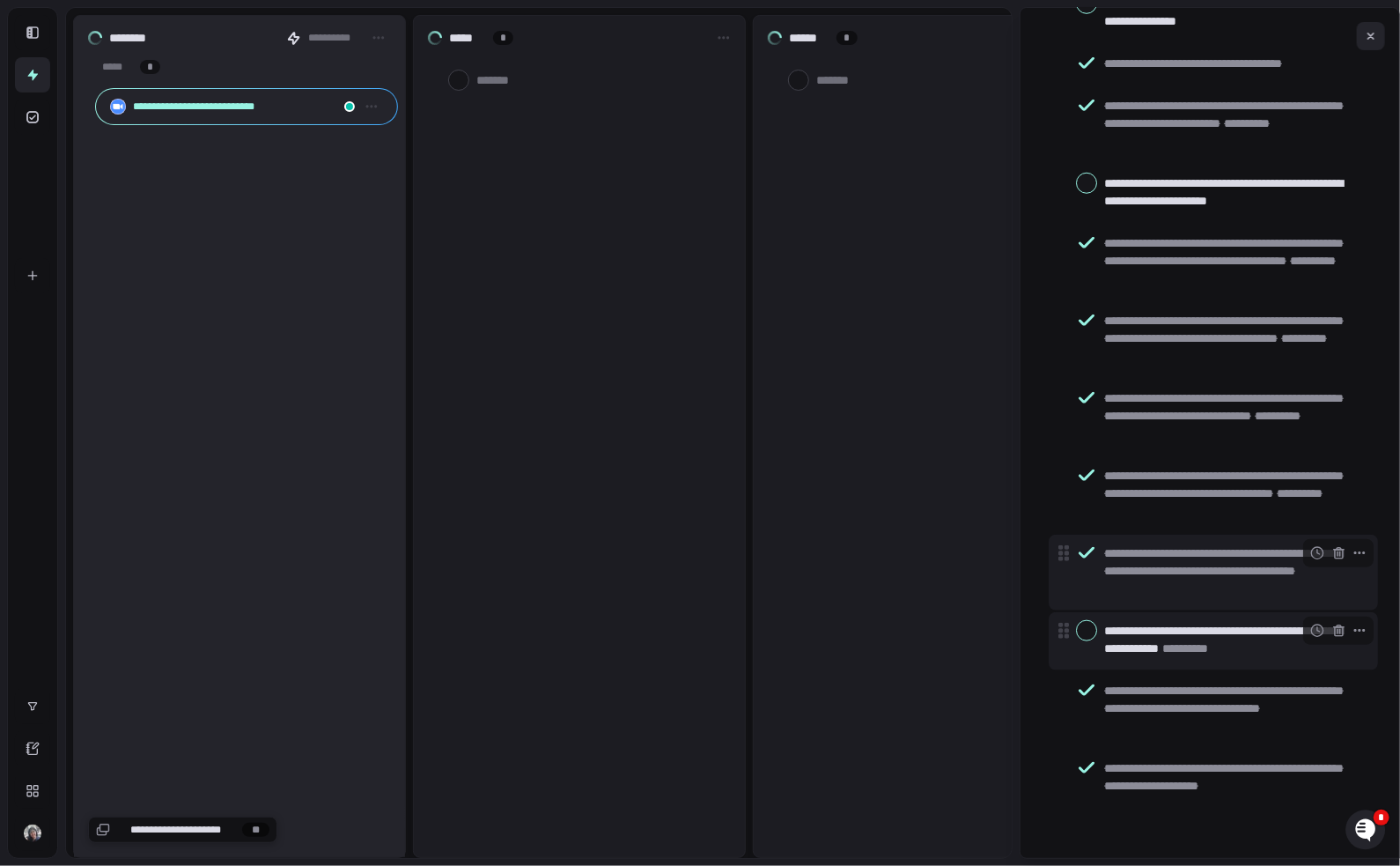 click at bounding box center [1087, 631] 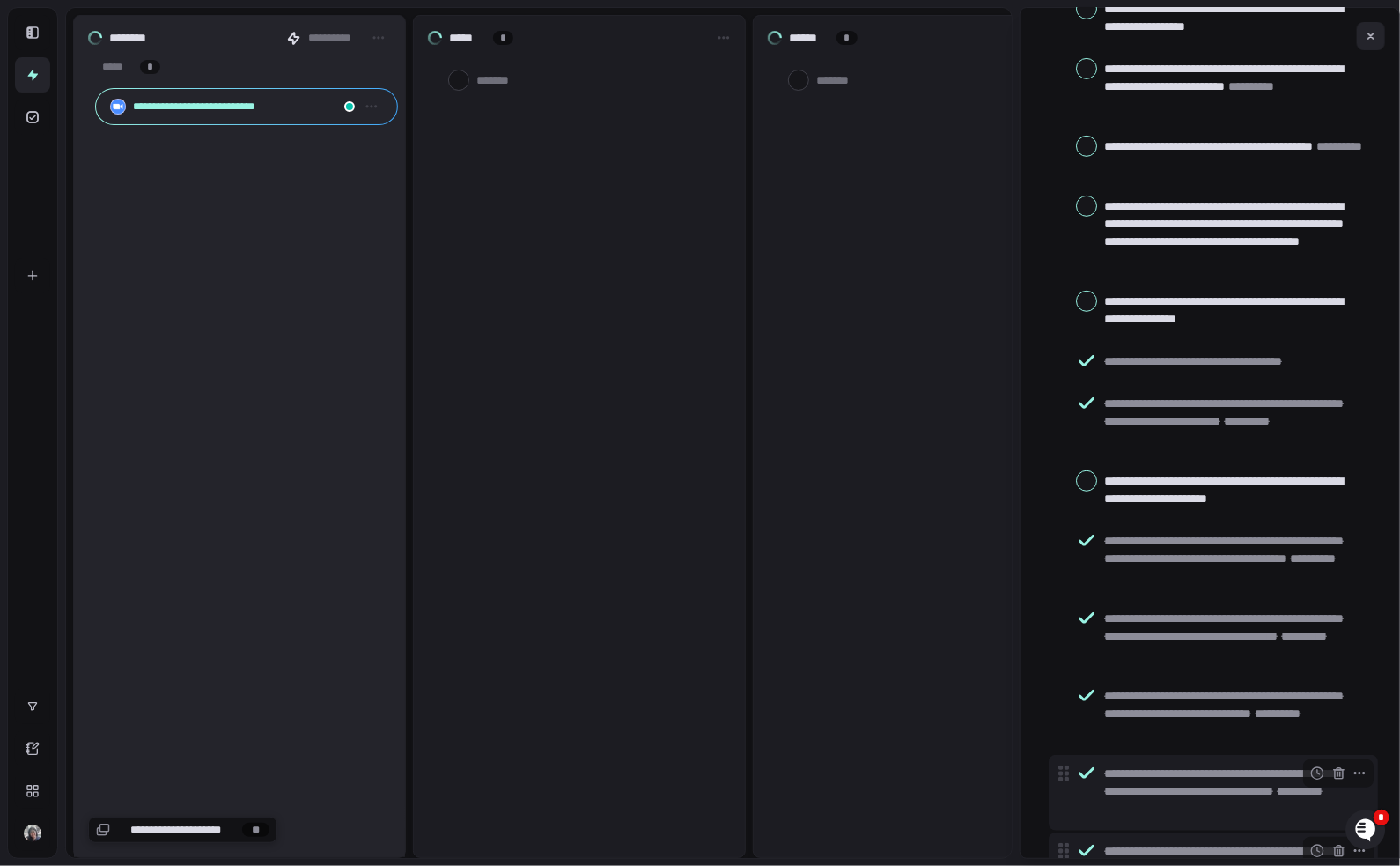 scroll, scrollTop: 310, scrollLeft: 0, axis: vertical 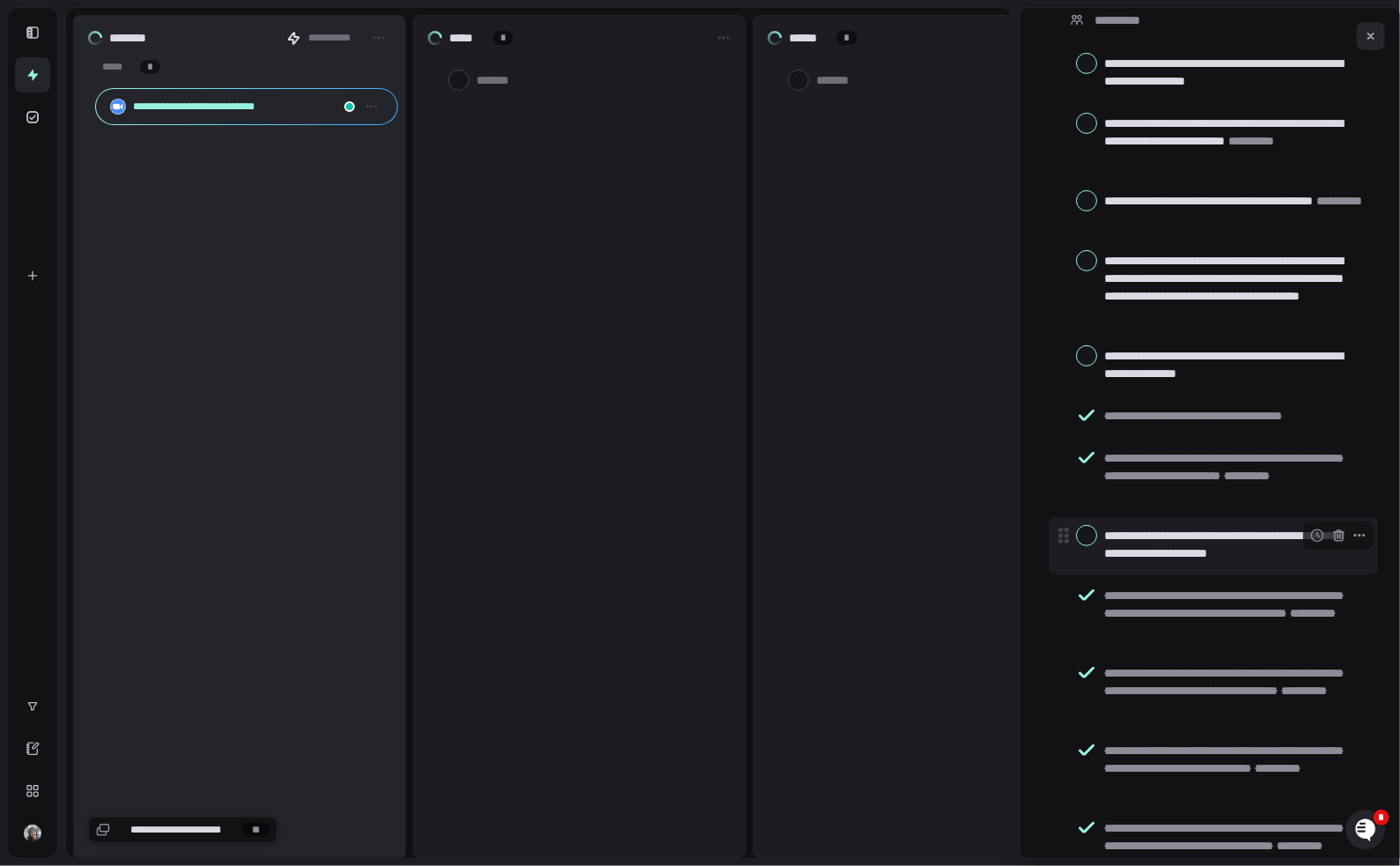 click at bounding box center (1087, 536) 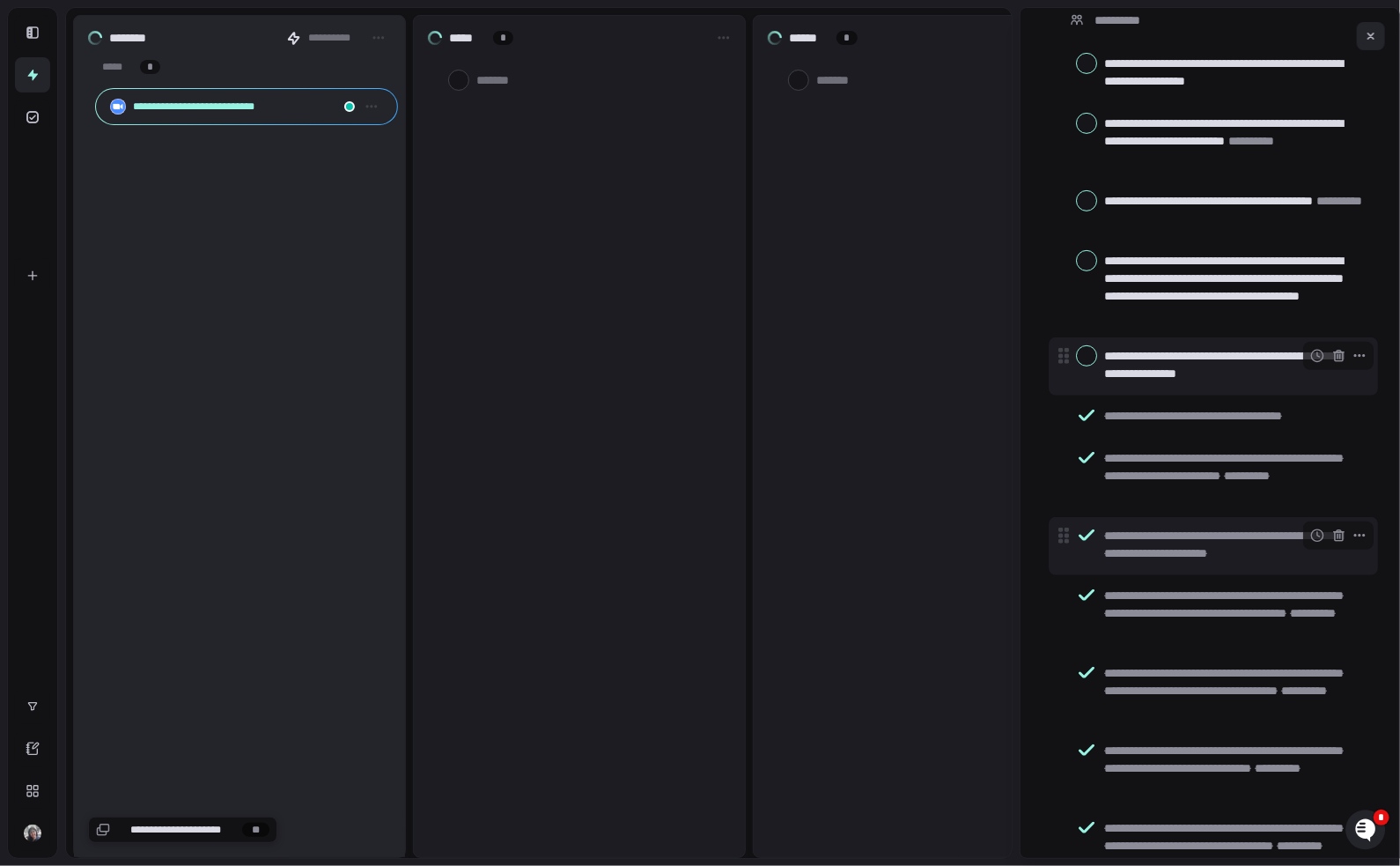 click at bounding box center [1087, 356] 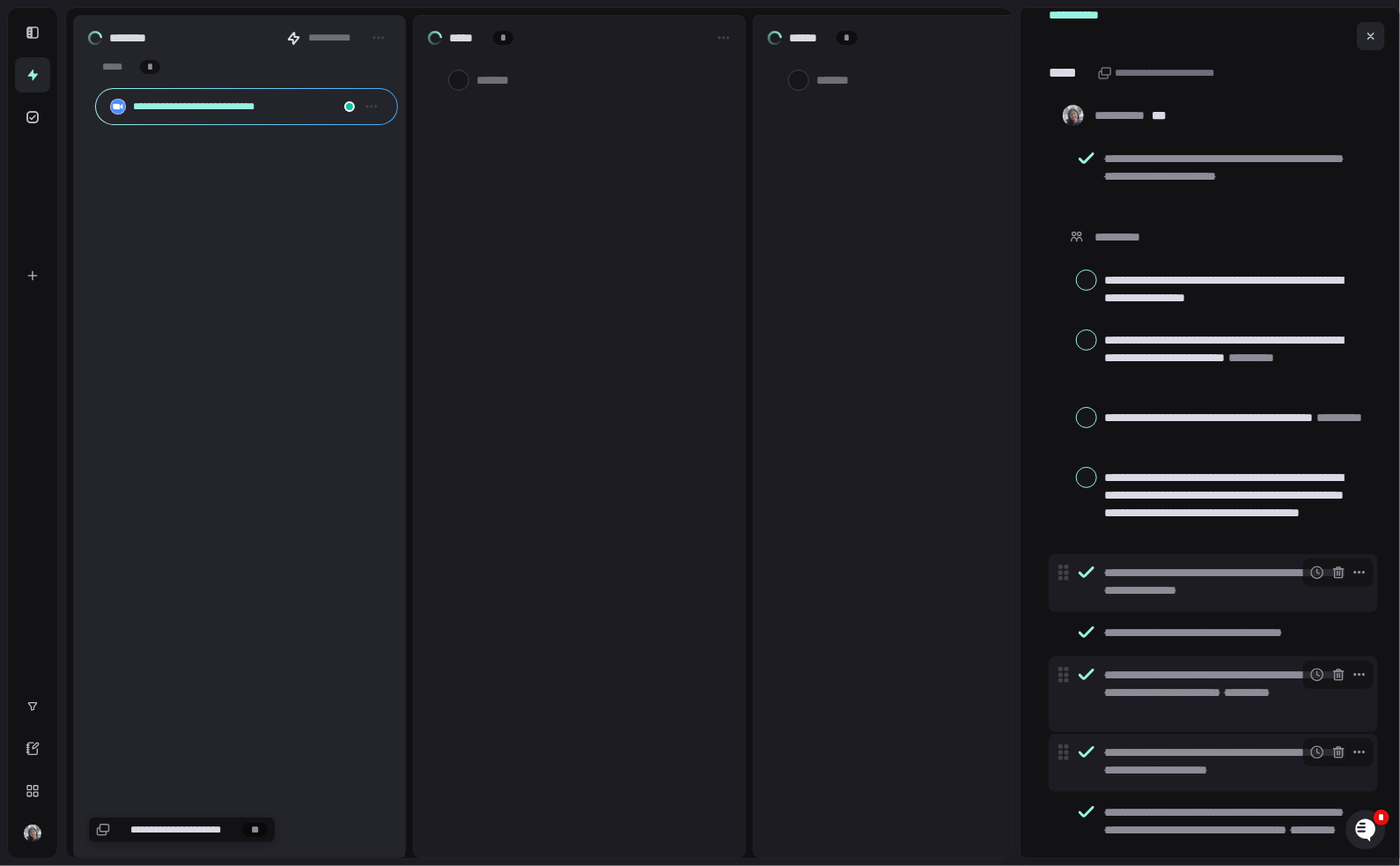 scroll, scrollTop: 46, scrollLeft: 0, axis: vertical 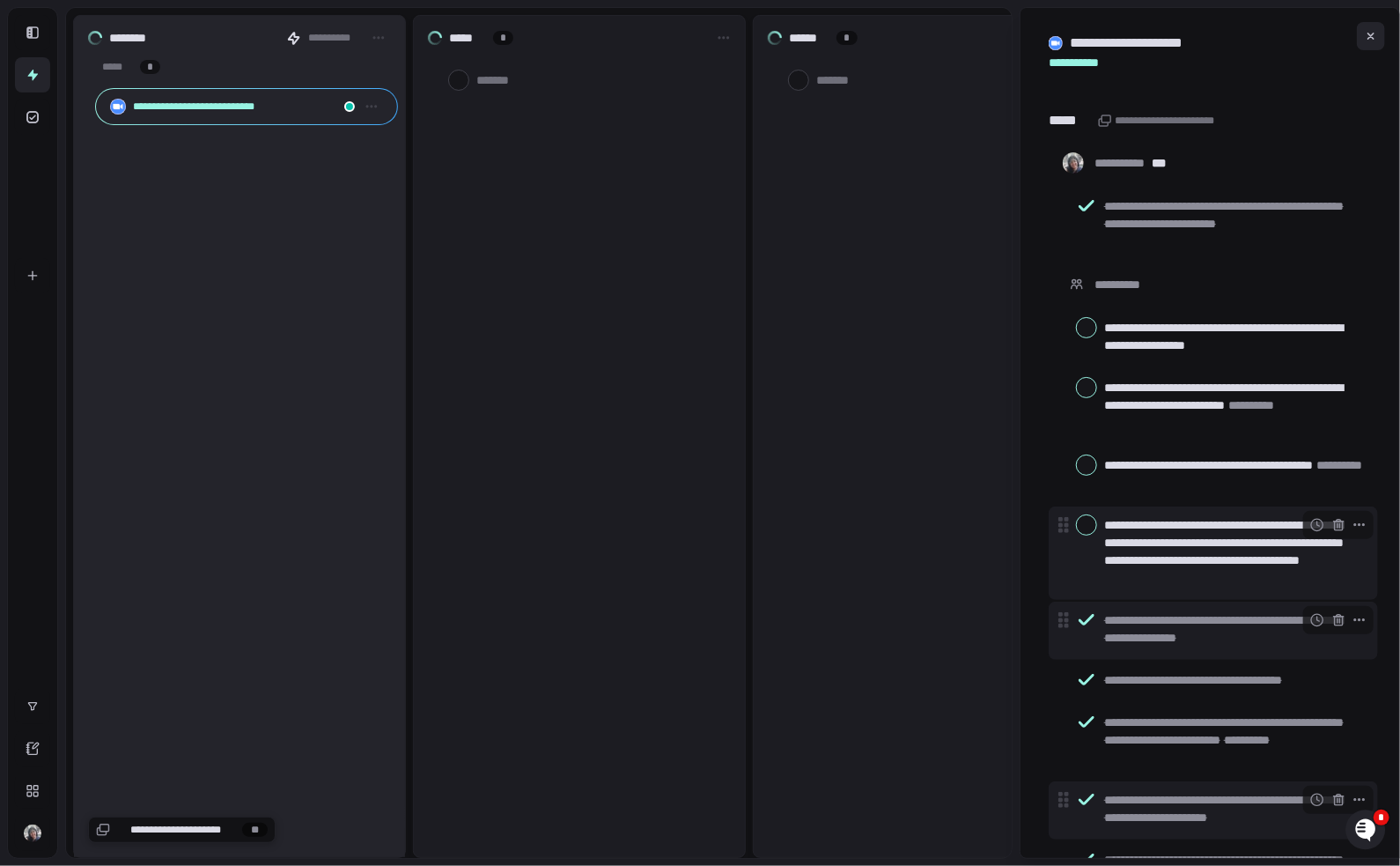 click at bounding box center (1087, 525) 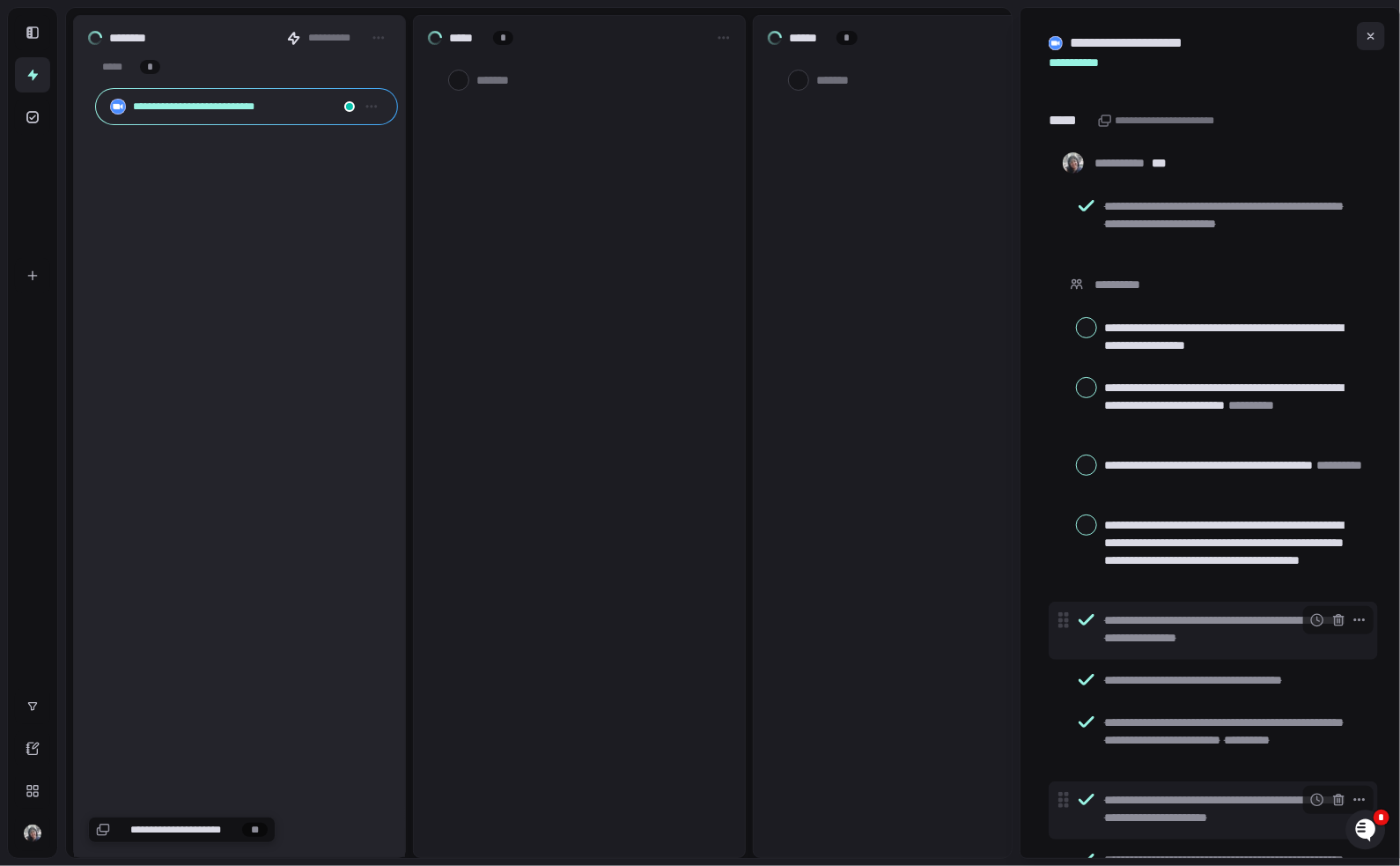 click at bounding box center [1087, 465] 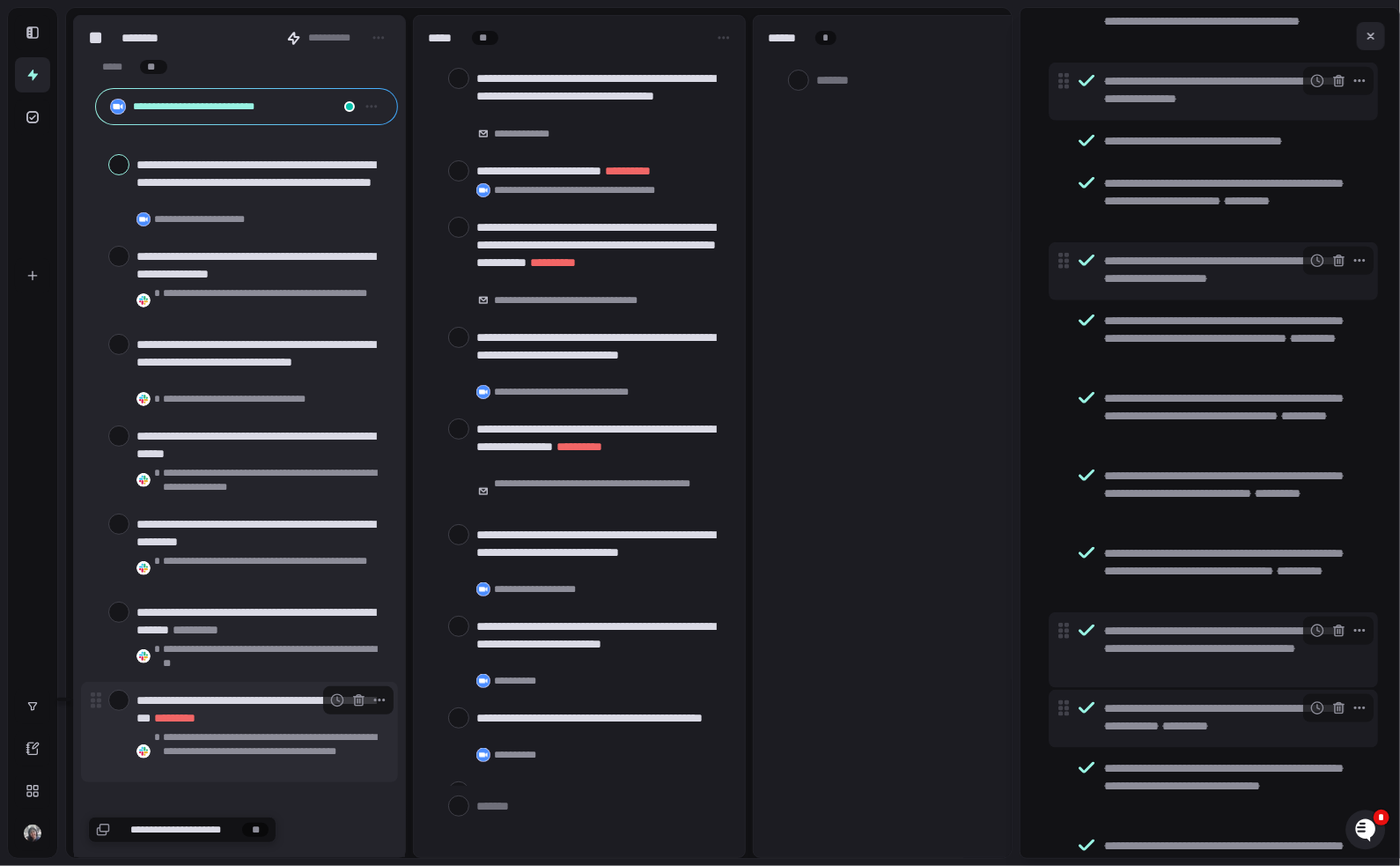 scroll, scrollTop: 739, scrollLeft: 0, axis: vertical 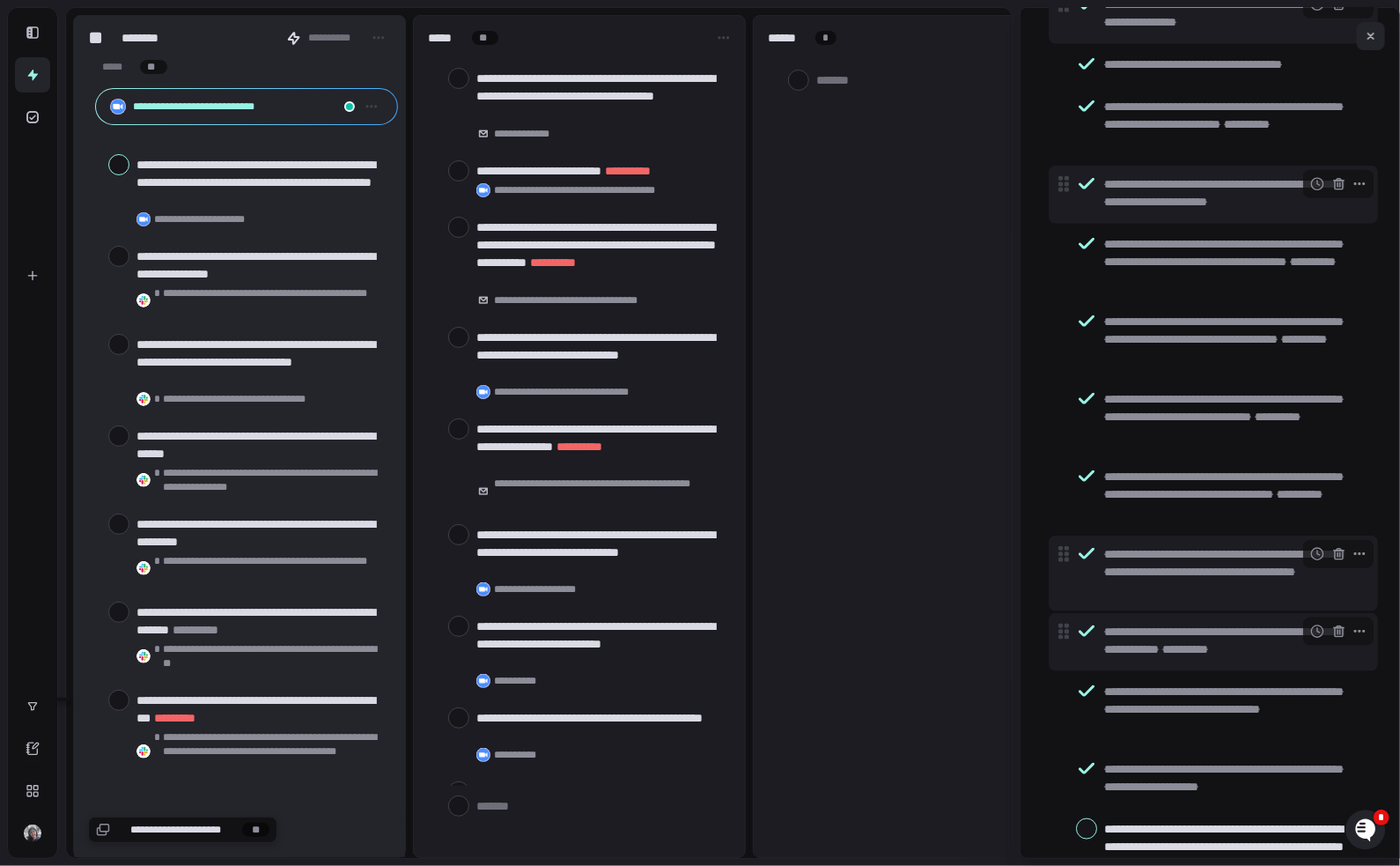 type on "*" 